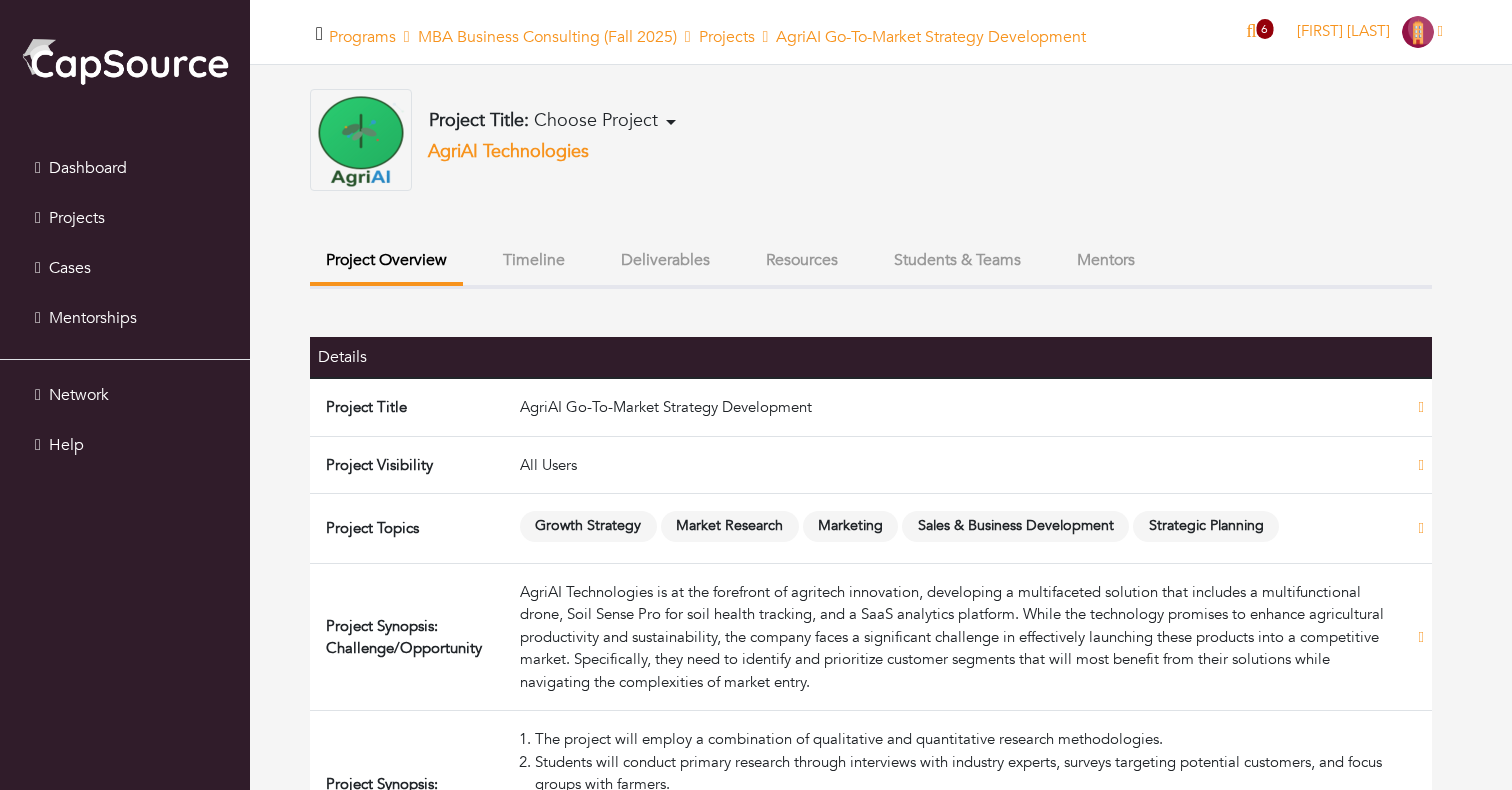scroll, scrollTop: 0, scrollLeft: 0, axis: both 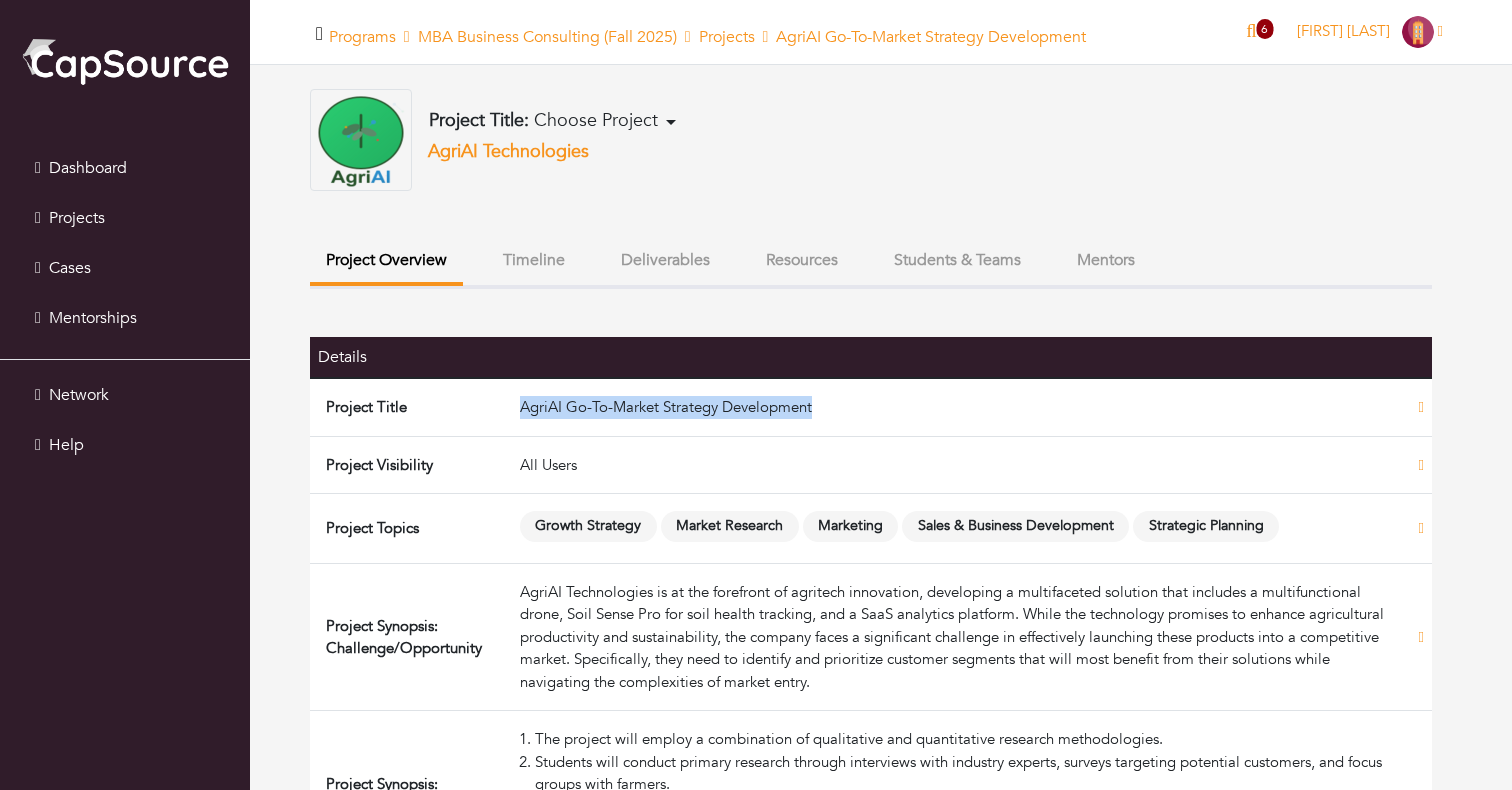 drag, startPoint x: 506, startPoint y: 403, endPoint x: 894, endPoint y: 403, distance: 388 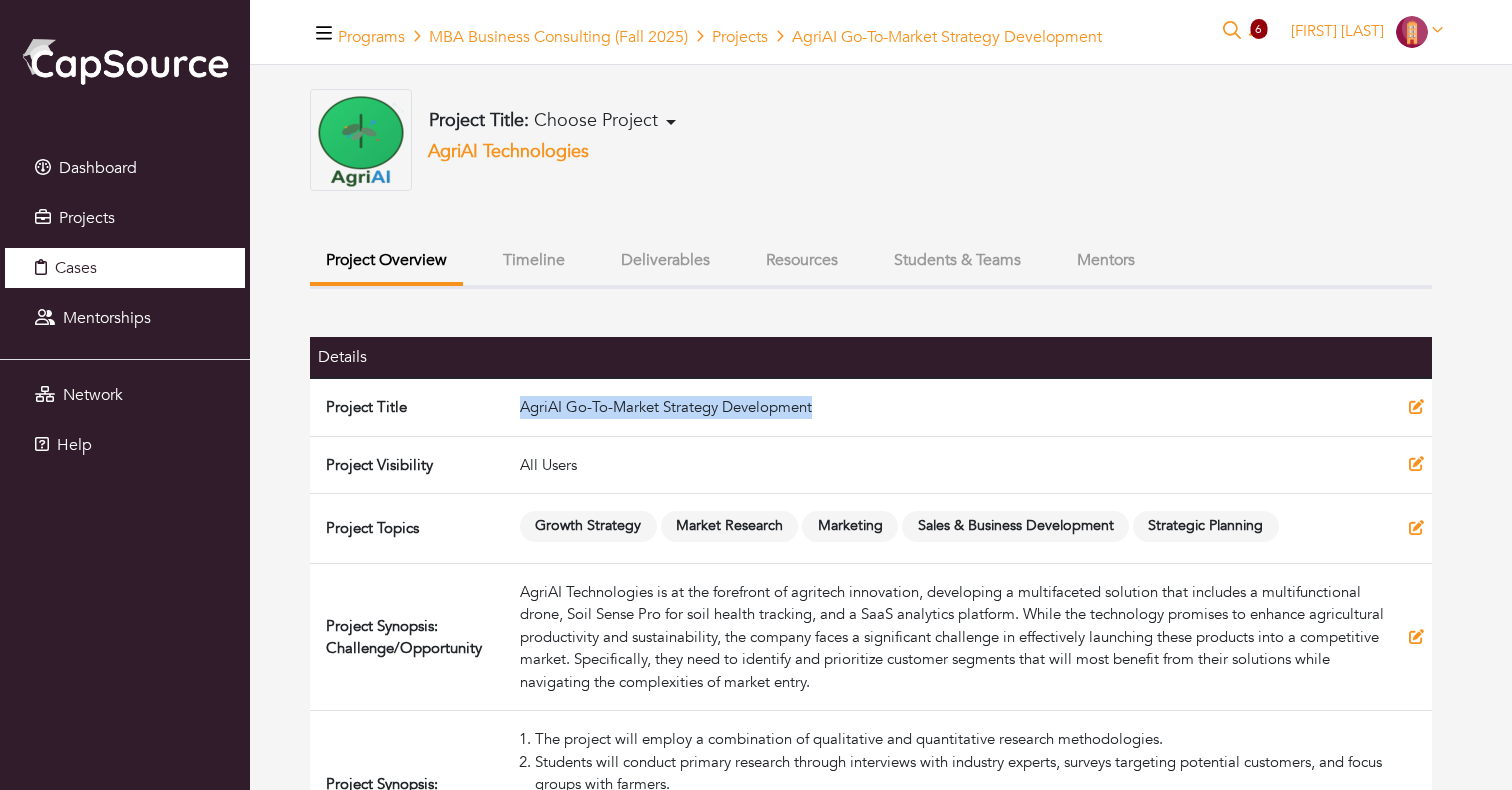 click on "Cases" at bounding box center [125, 268] 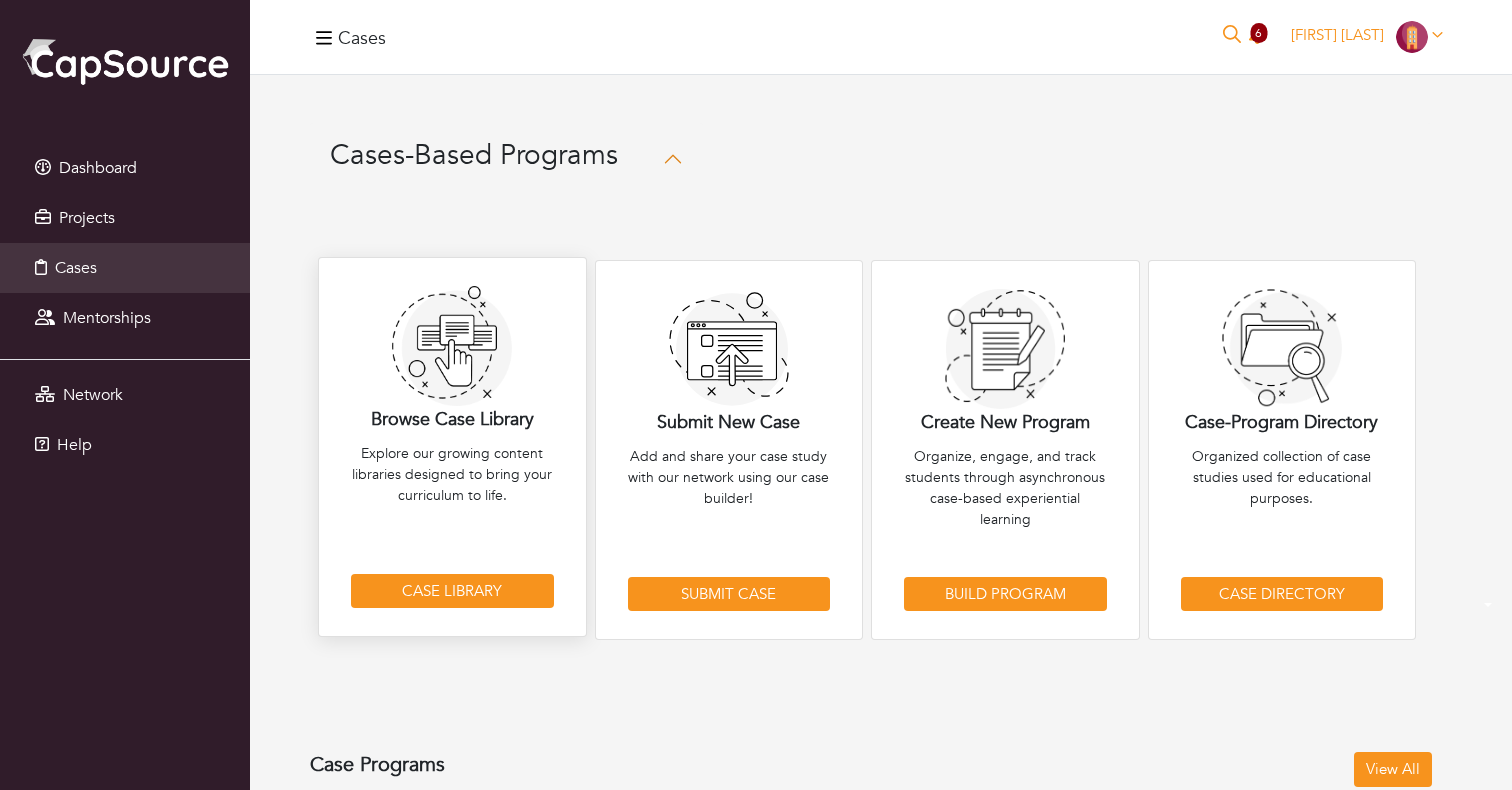 click on "Browse Case Library
Explore our growing content libraries designed to bring your curriculum to life.
Case Library" at bounding box center (452, 447) 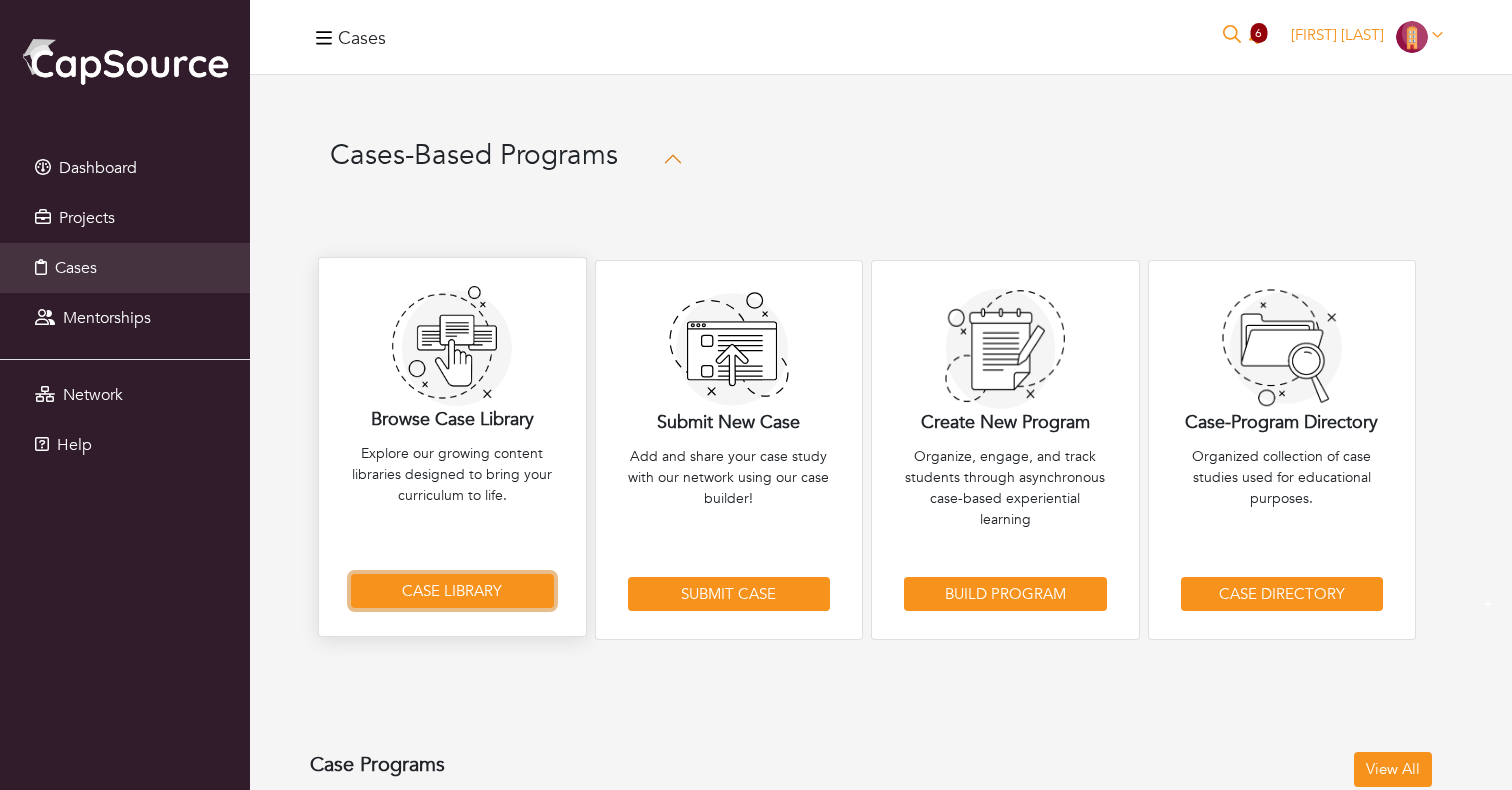 click on "Case Library" at bounding box center [452, 591] 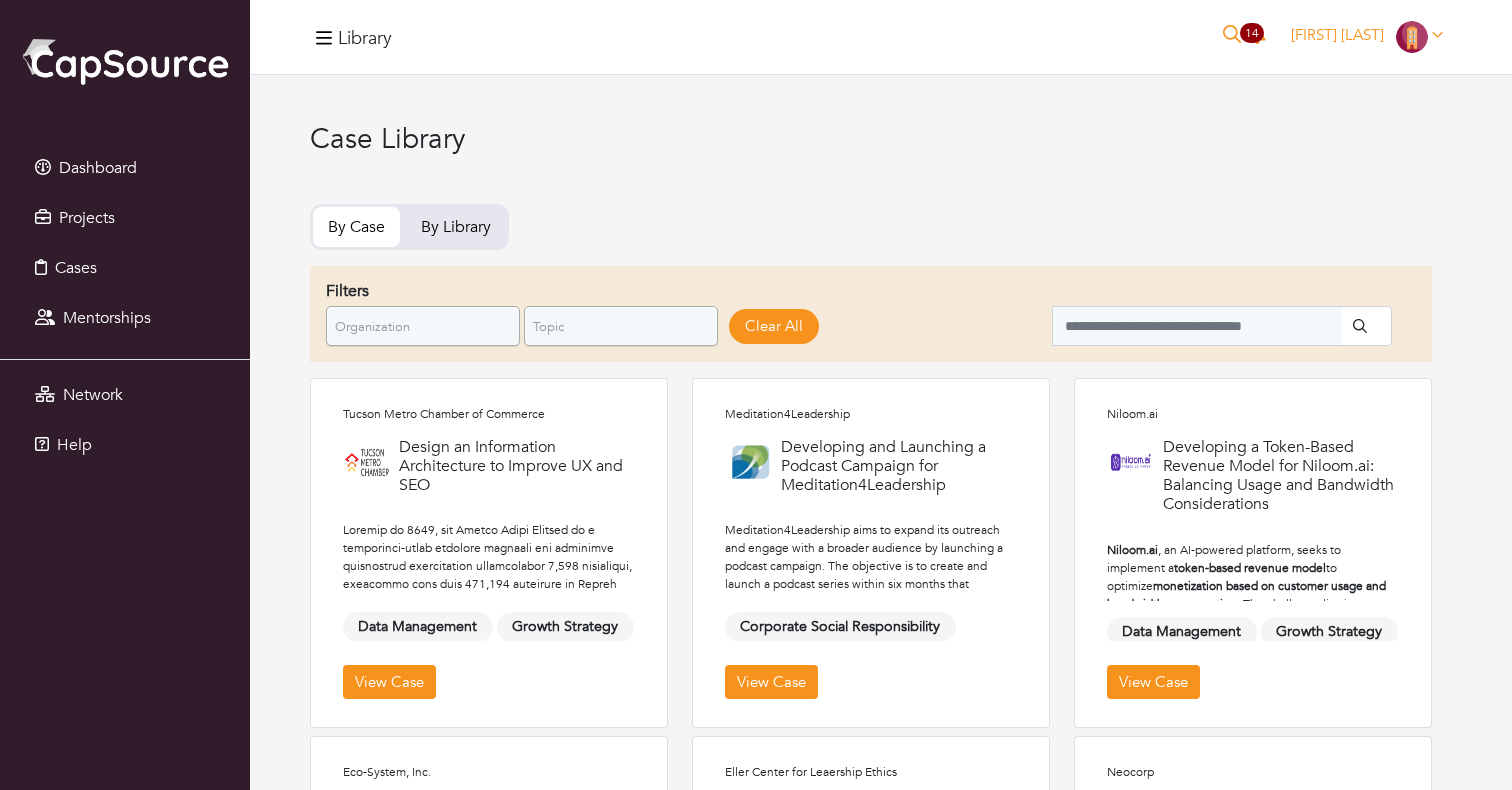 click on "By Library" at bounding box center [456, 227] 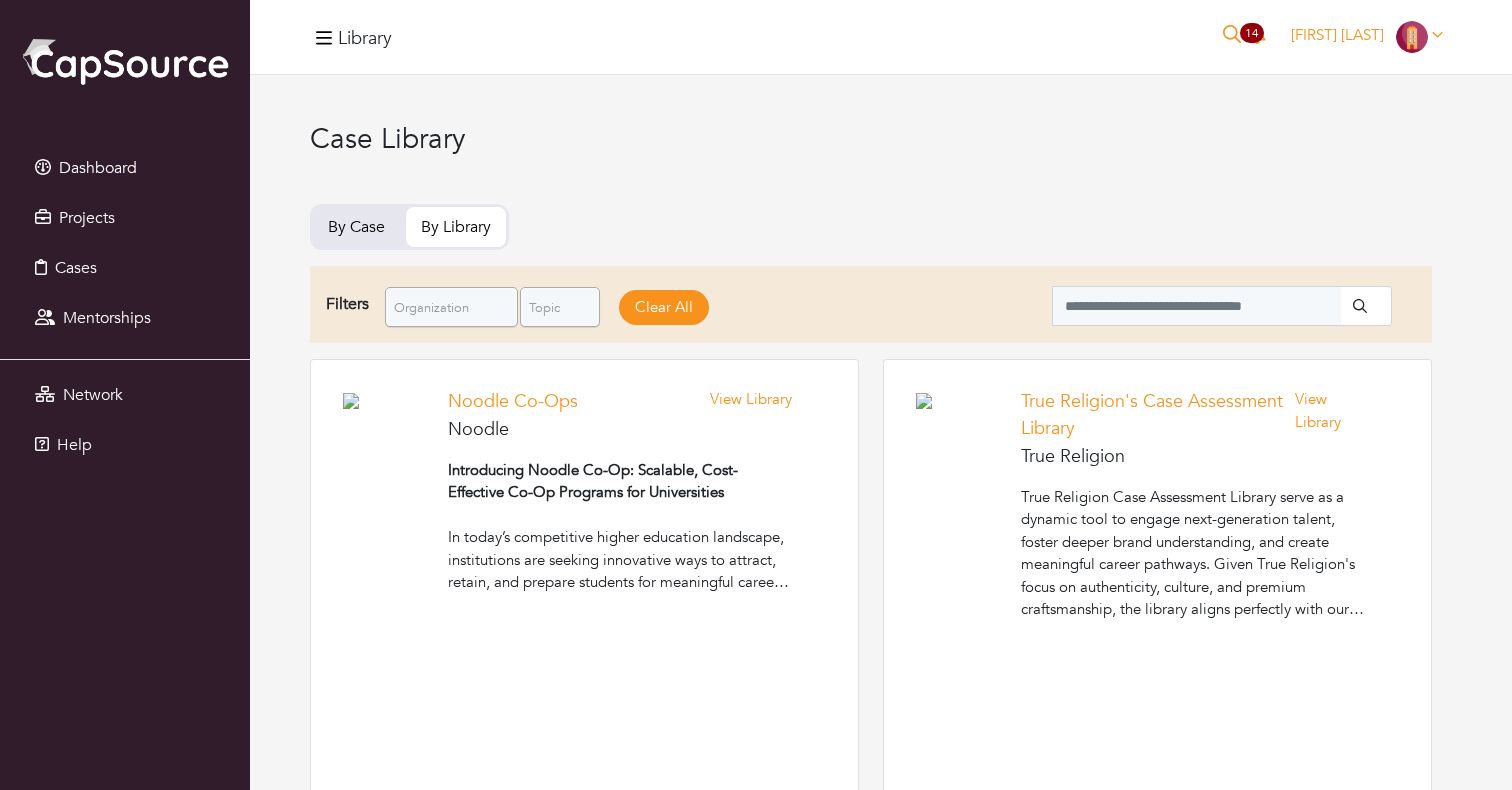 type 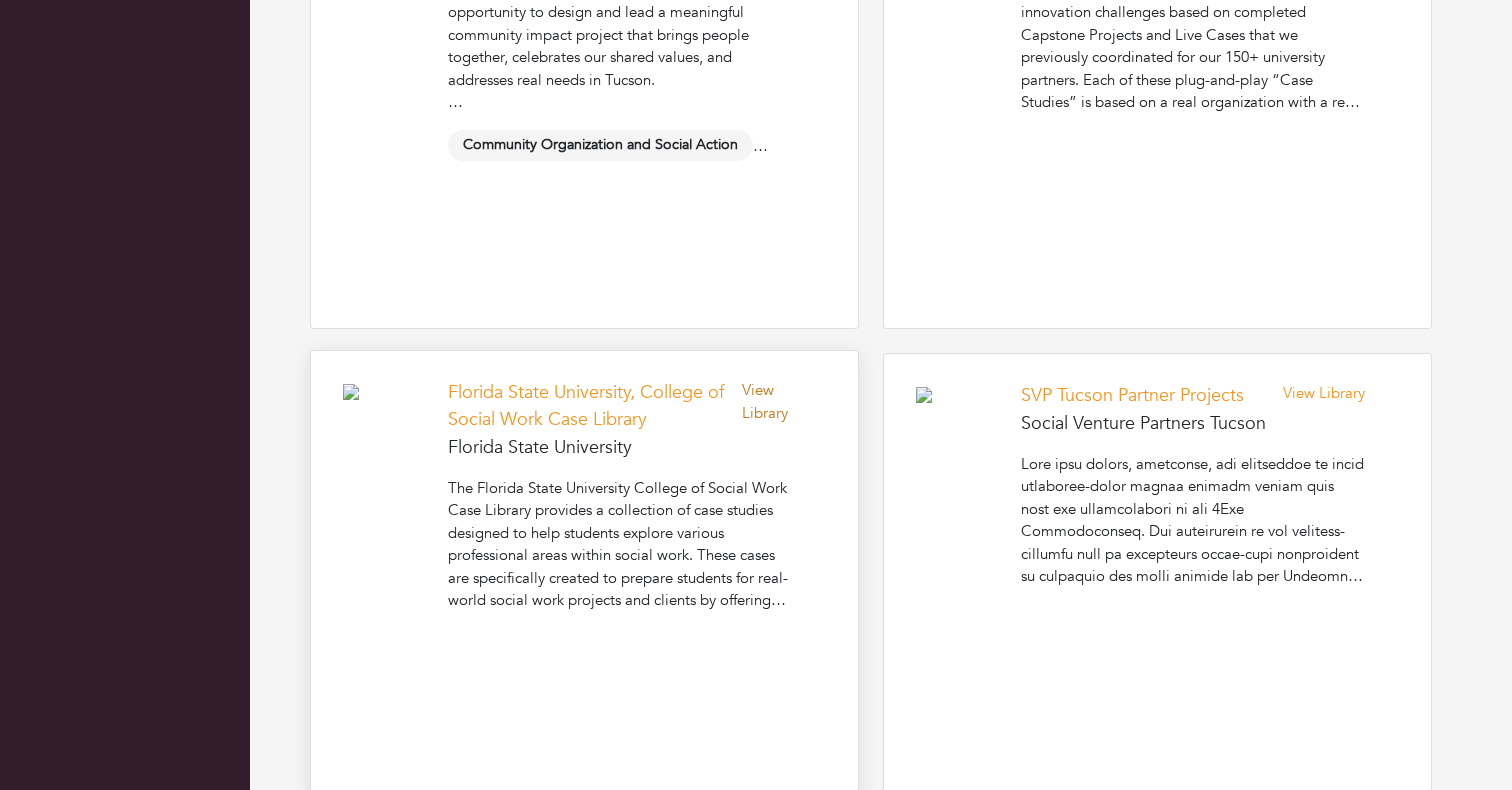 click on "View Library" at bounding box center [765, 401] 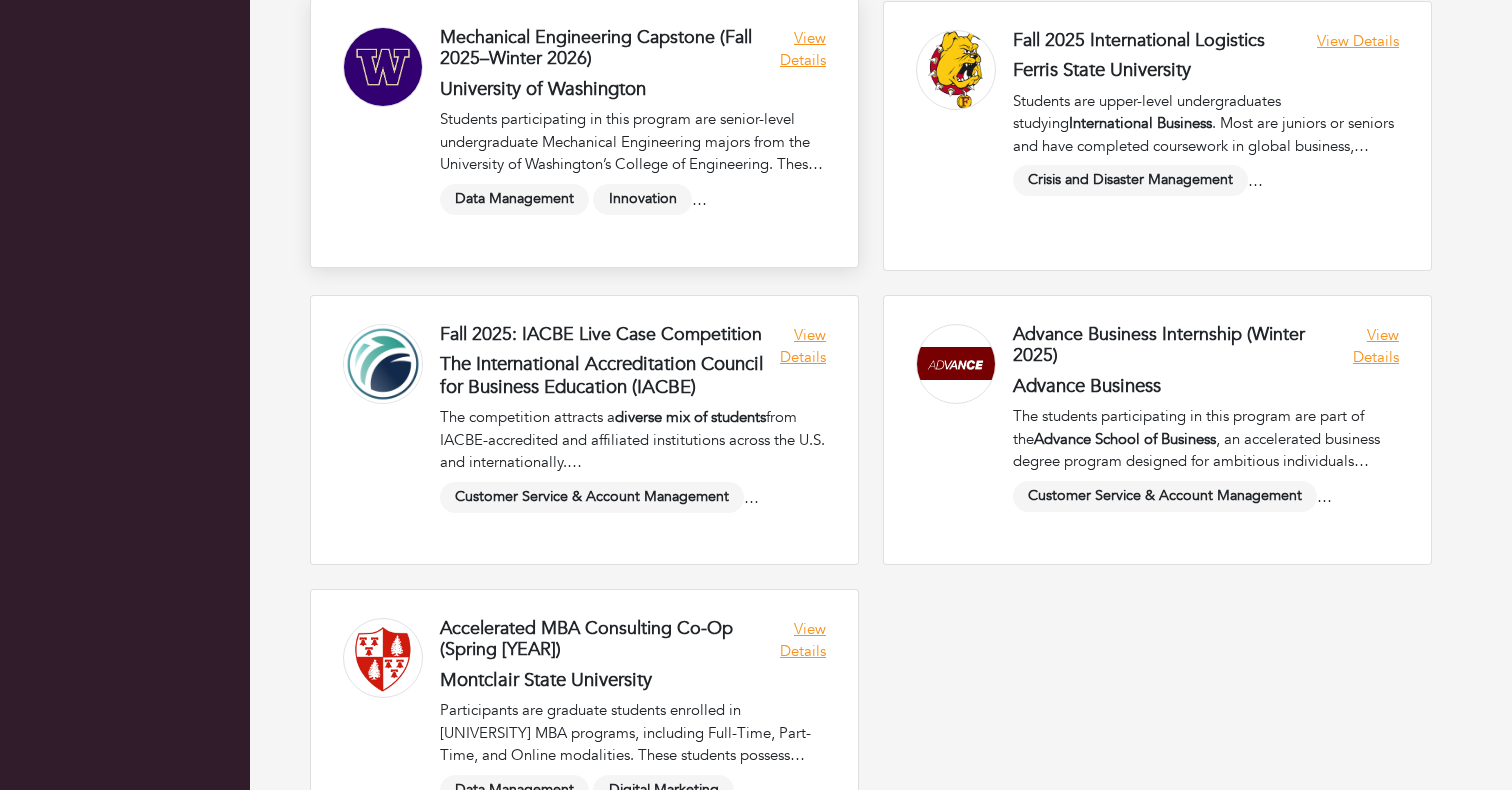scroll, scrollTop: 3009, scrollLeft: 0, axis: vertical 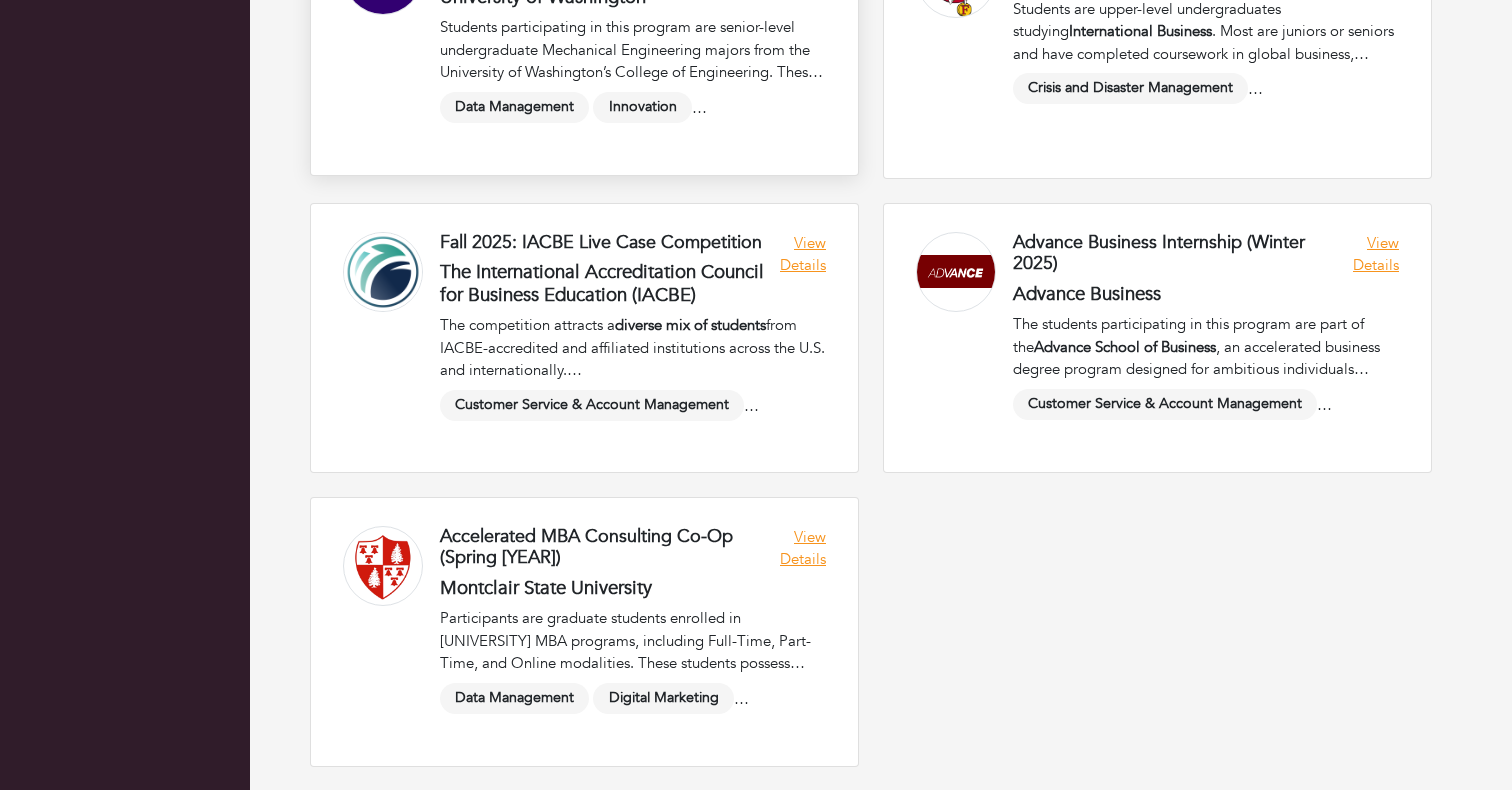 click at bounding box center [1157, 338] 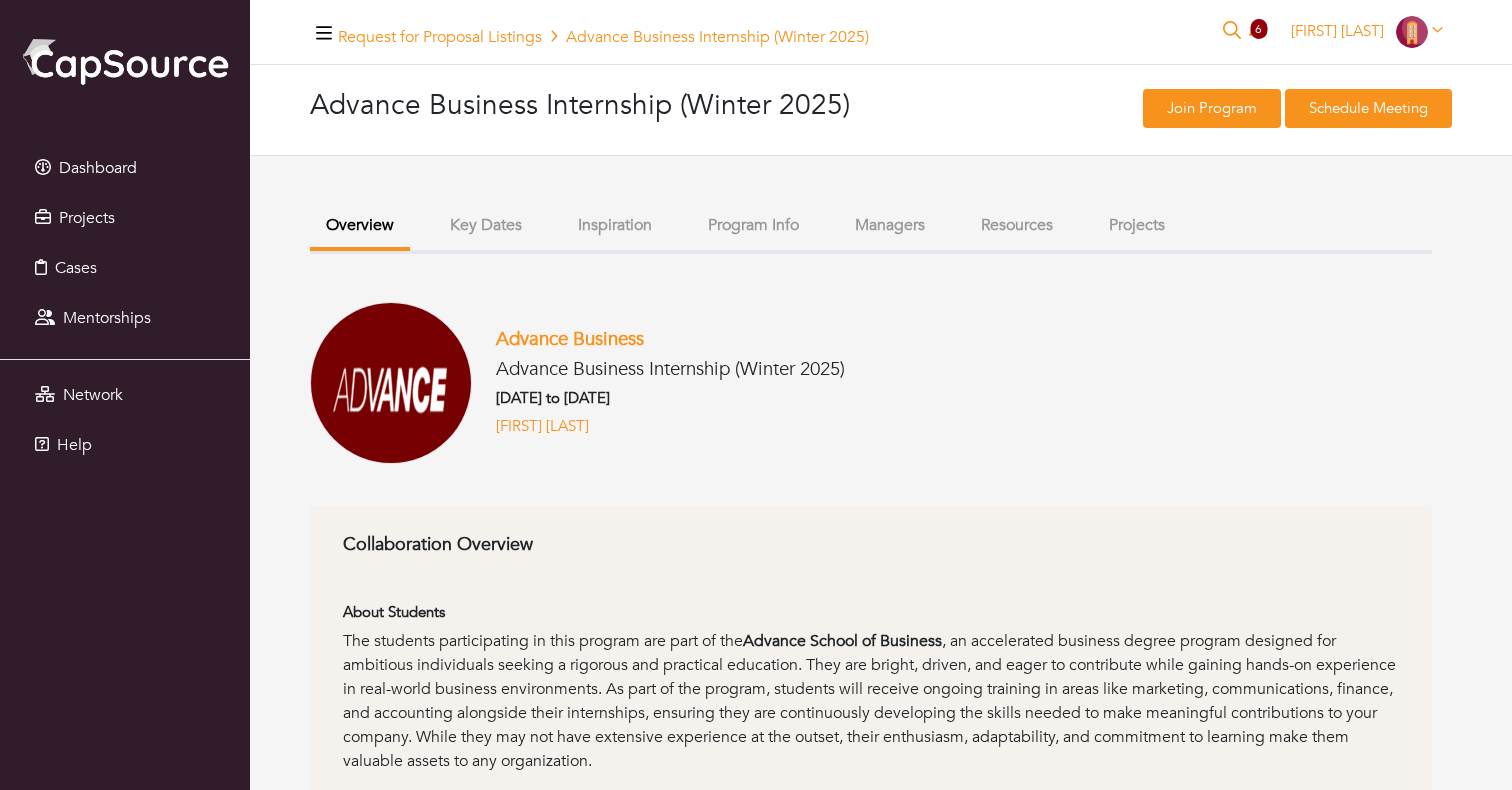 scroll, scrollTop: 0, scrollLeft: 0, axis: both 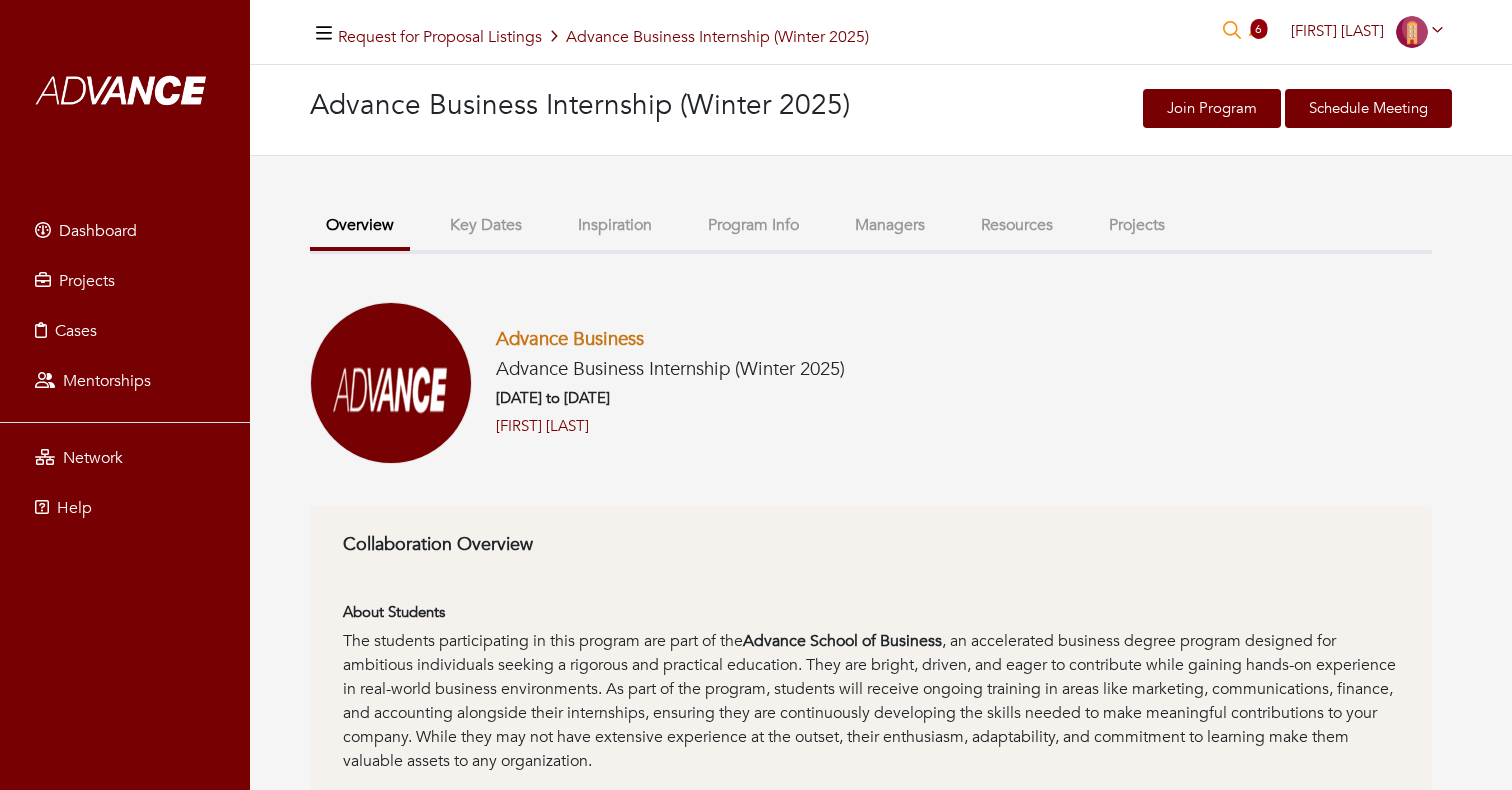 click on "Advance Business" at bounding box center (570, 339) 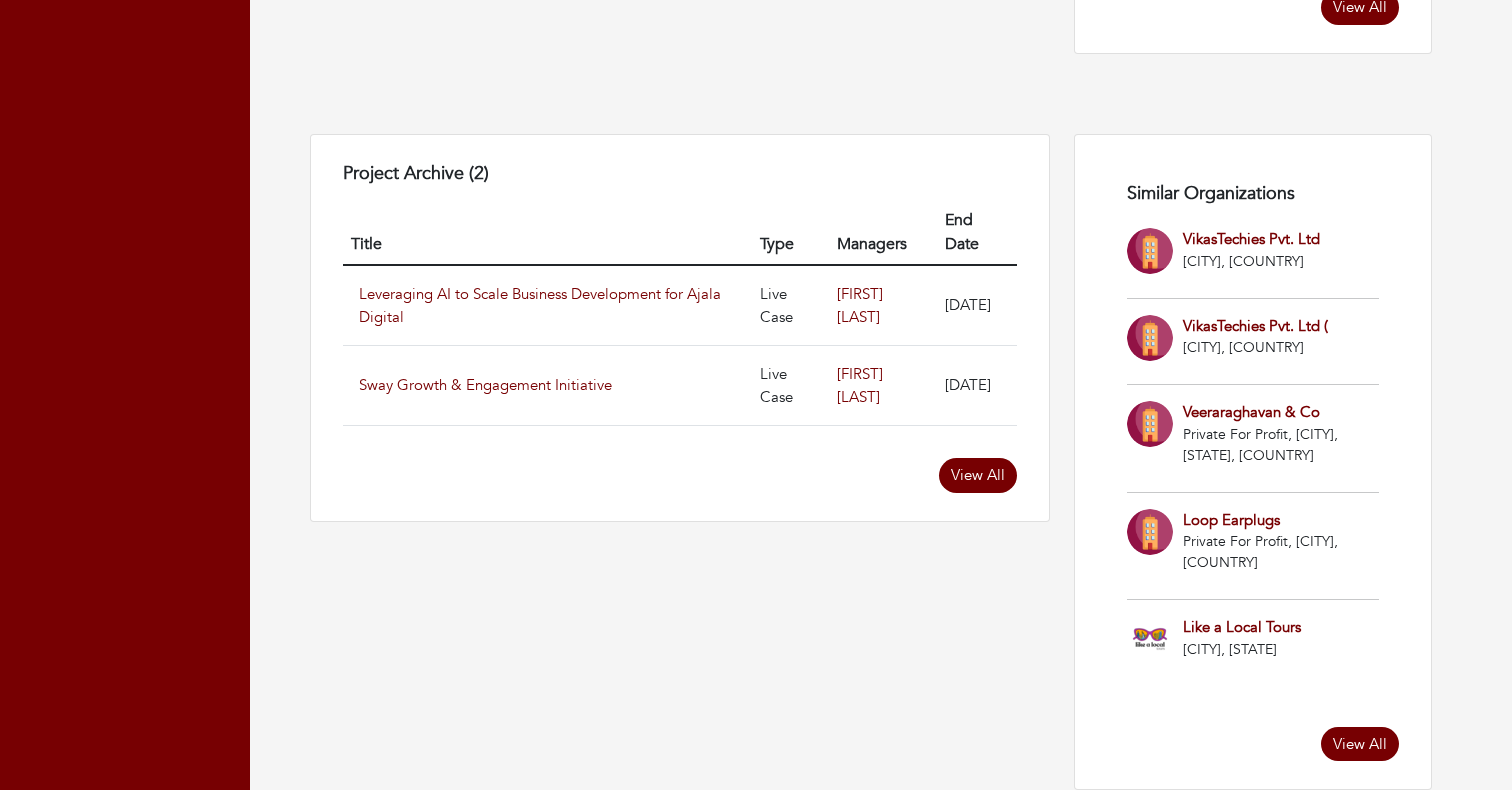 scroll, scrollTop: 1555, scrollLeft: 0, axis: vertical 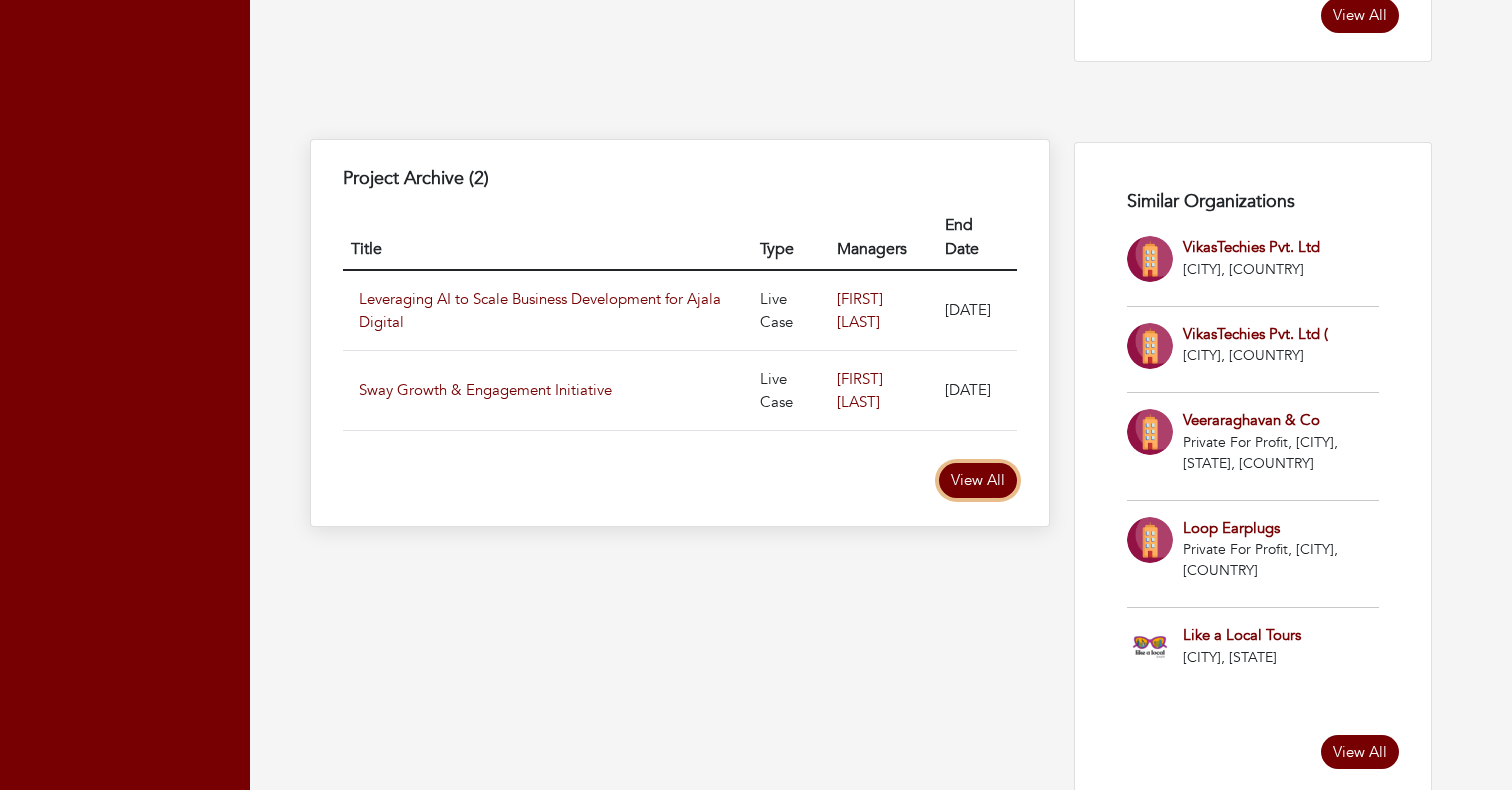 click on "View All" at bounding box center (978, 480) 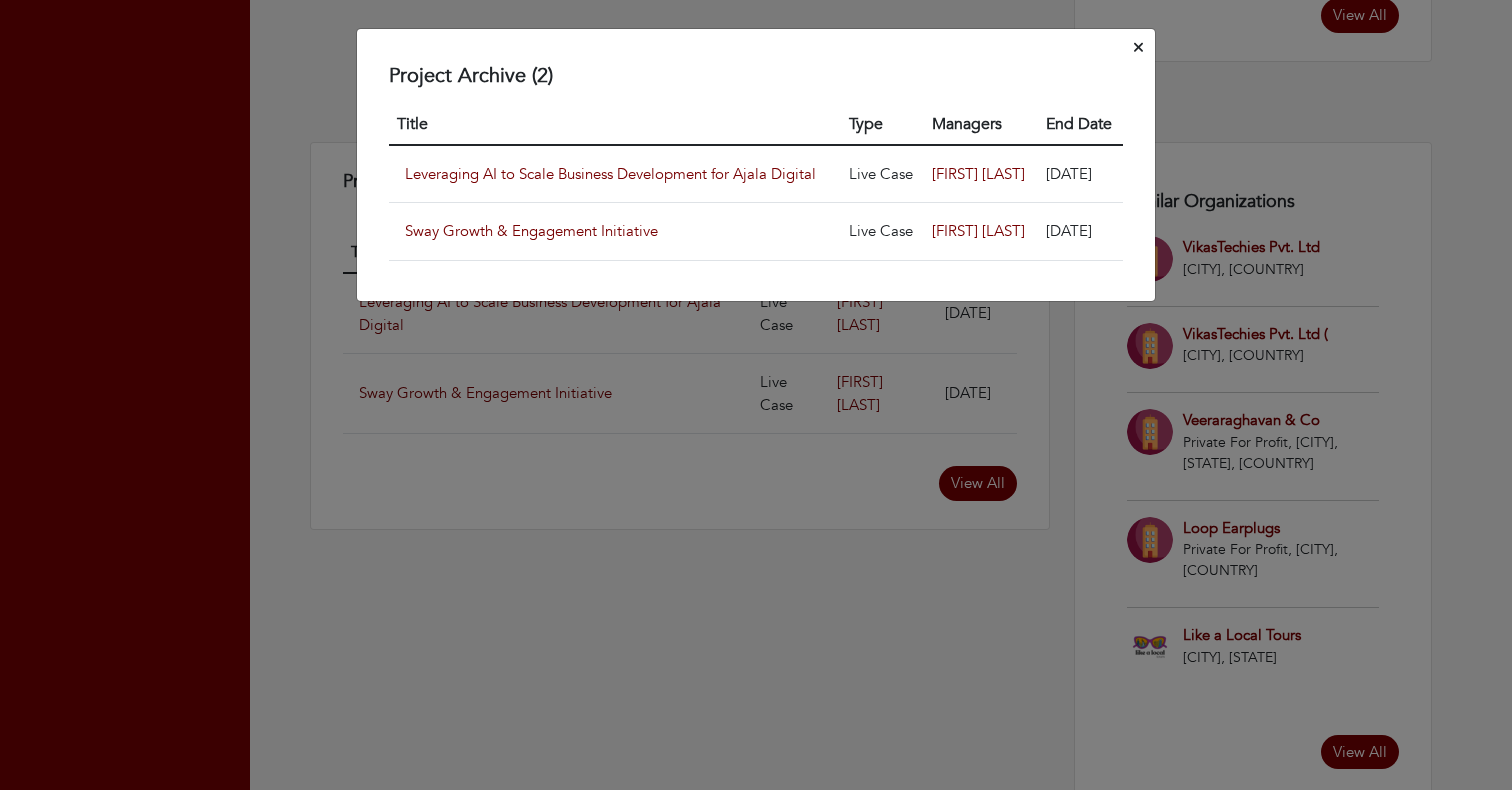 click on "Project Archive (2)
Title
Type
Managers
End Date
Leveraging AI to Scale Business Development for Ajala Digital
Live Case
[FIRST] [LAST]
[DATE]
Sway Growth & Engagement Initiative
Live Case
[FIRST] [LAST]
[DATE]" at bounding box center [756, 395] 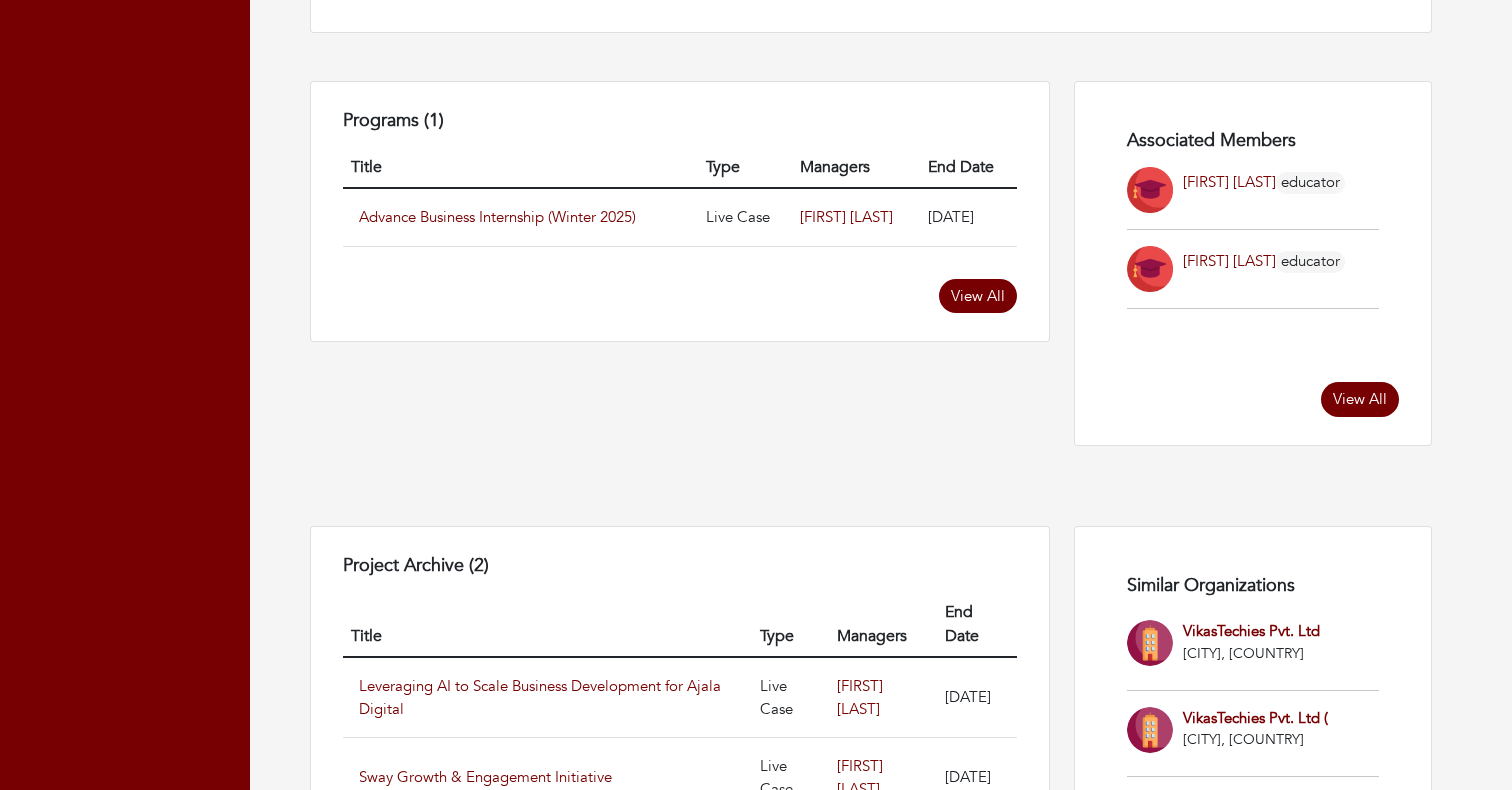 scroll, scrollTop: 1125, scrollLeft: 0, axis: vertical 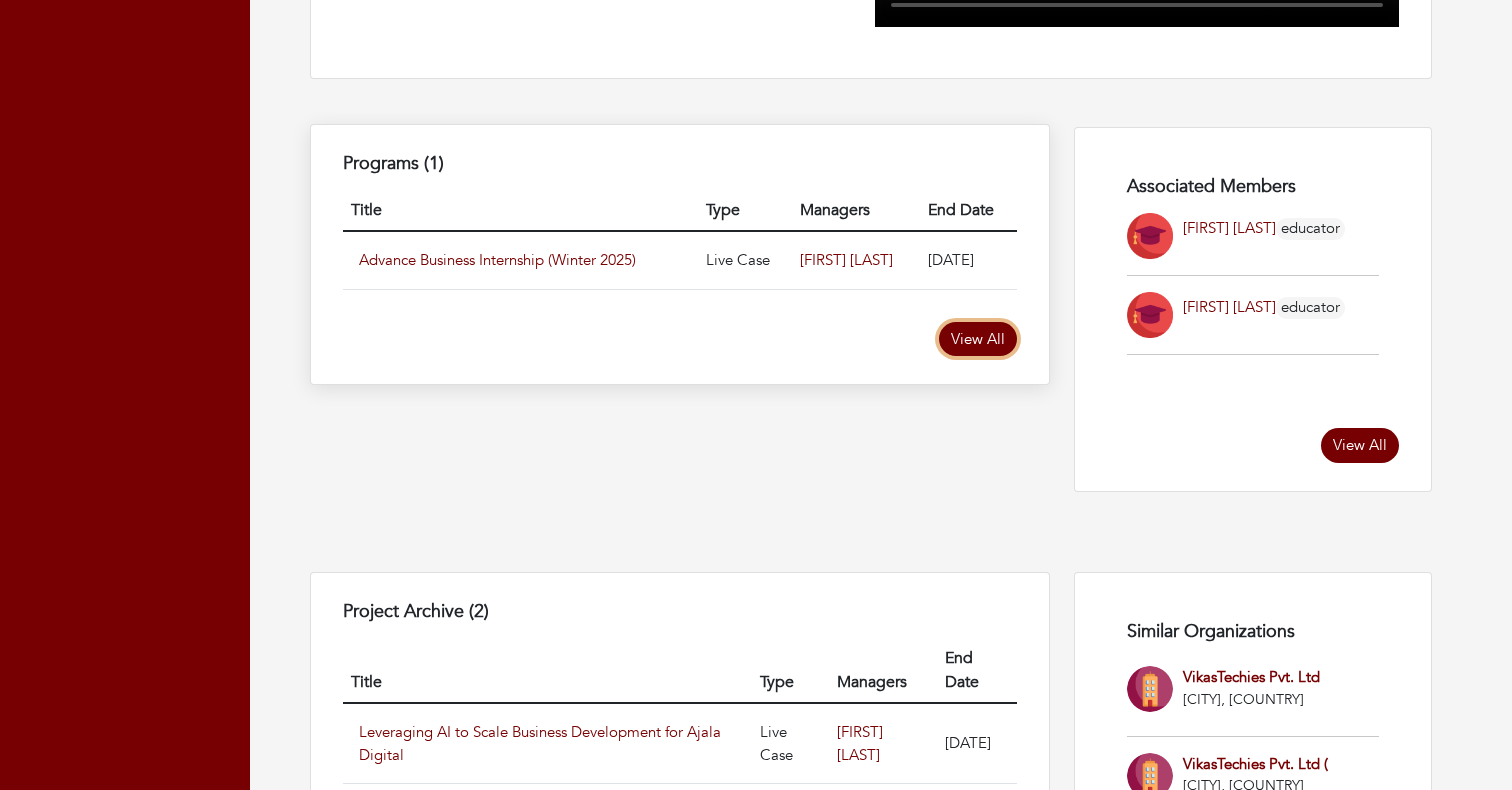 click on "View All" at bounding box center (978, 339) 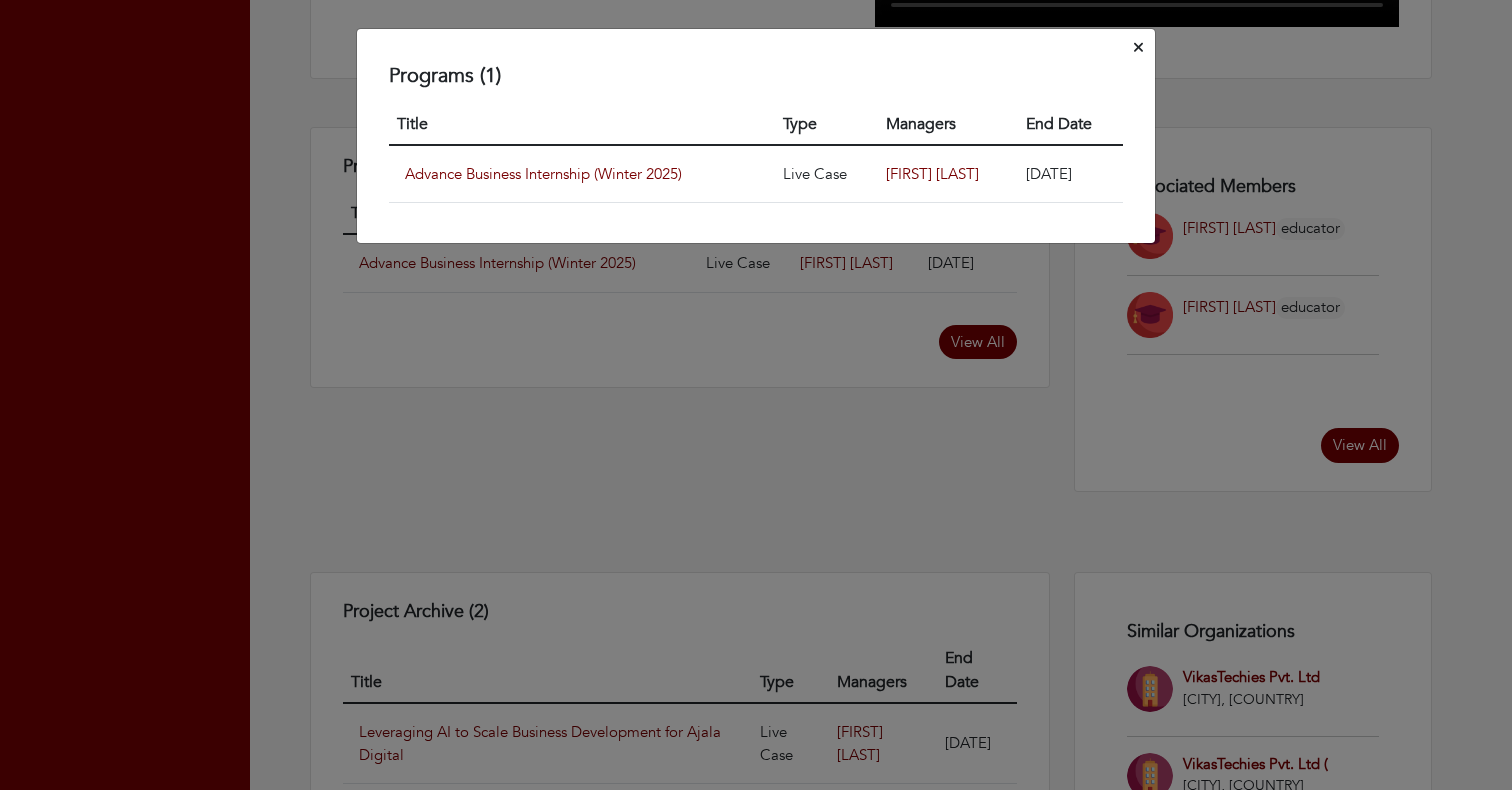 click at bounding box center [1138, 48] 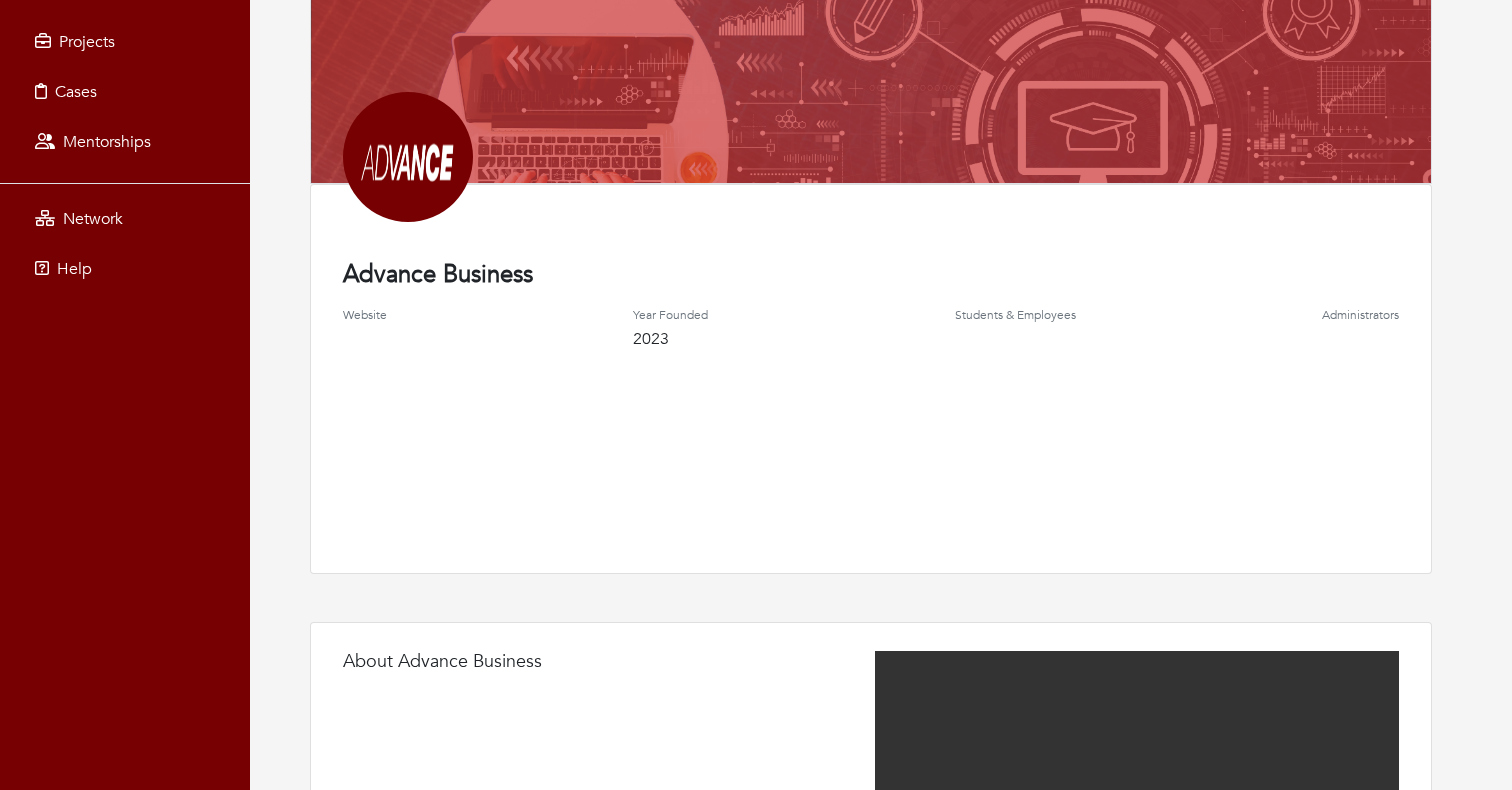 scroll, scrollTop: 0, scrollLeft: 0, axis: both 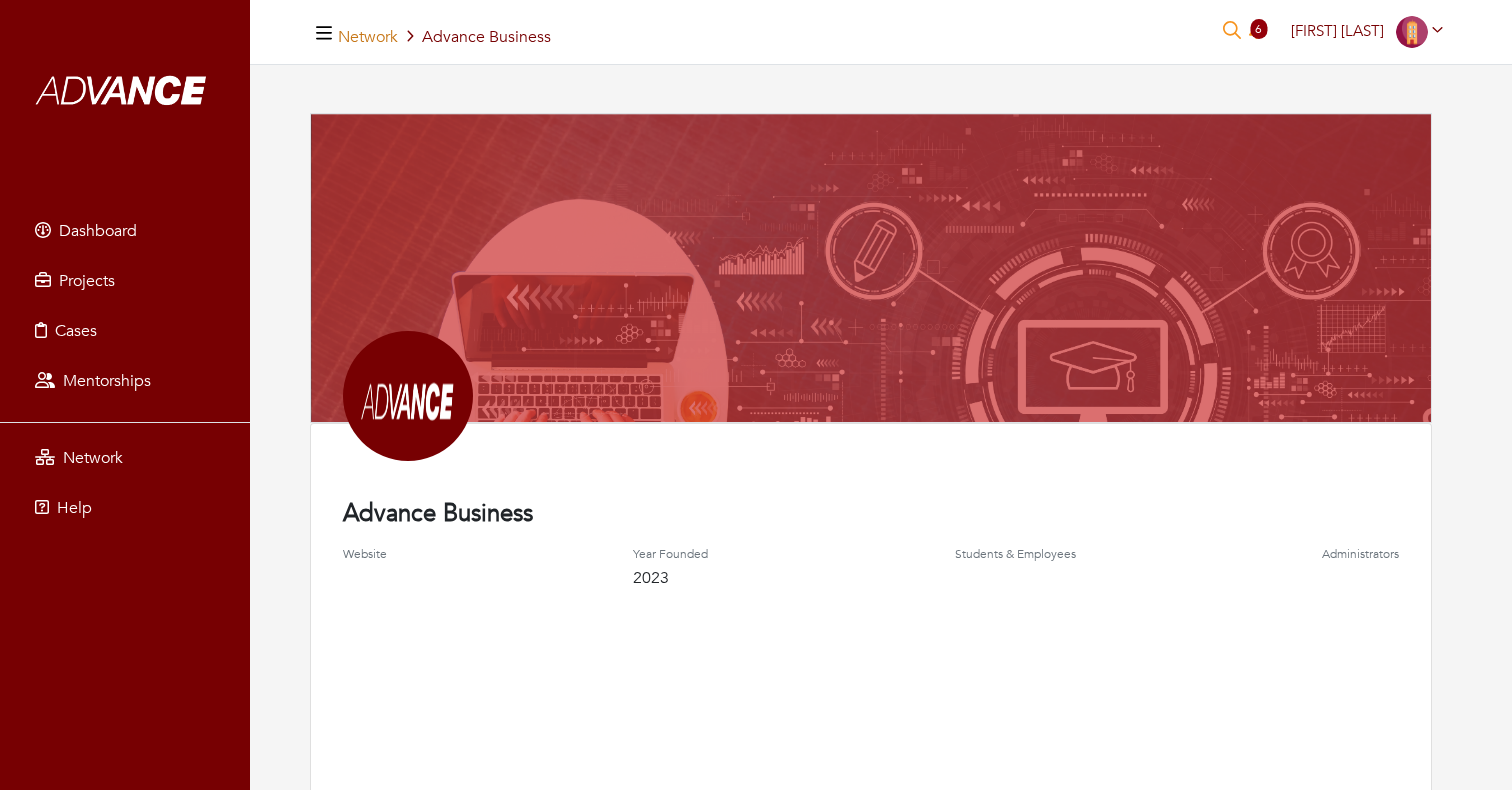 click on "Network" at bounding box center [368, 37] 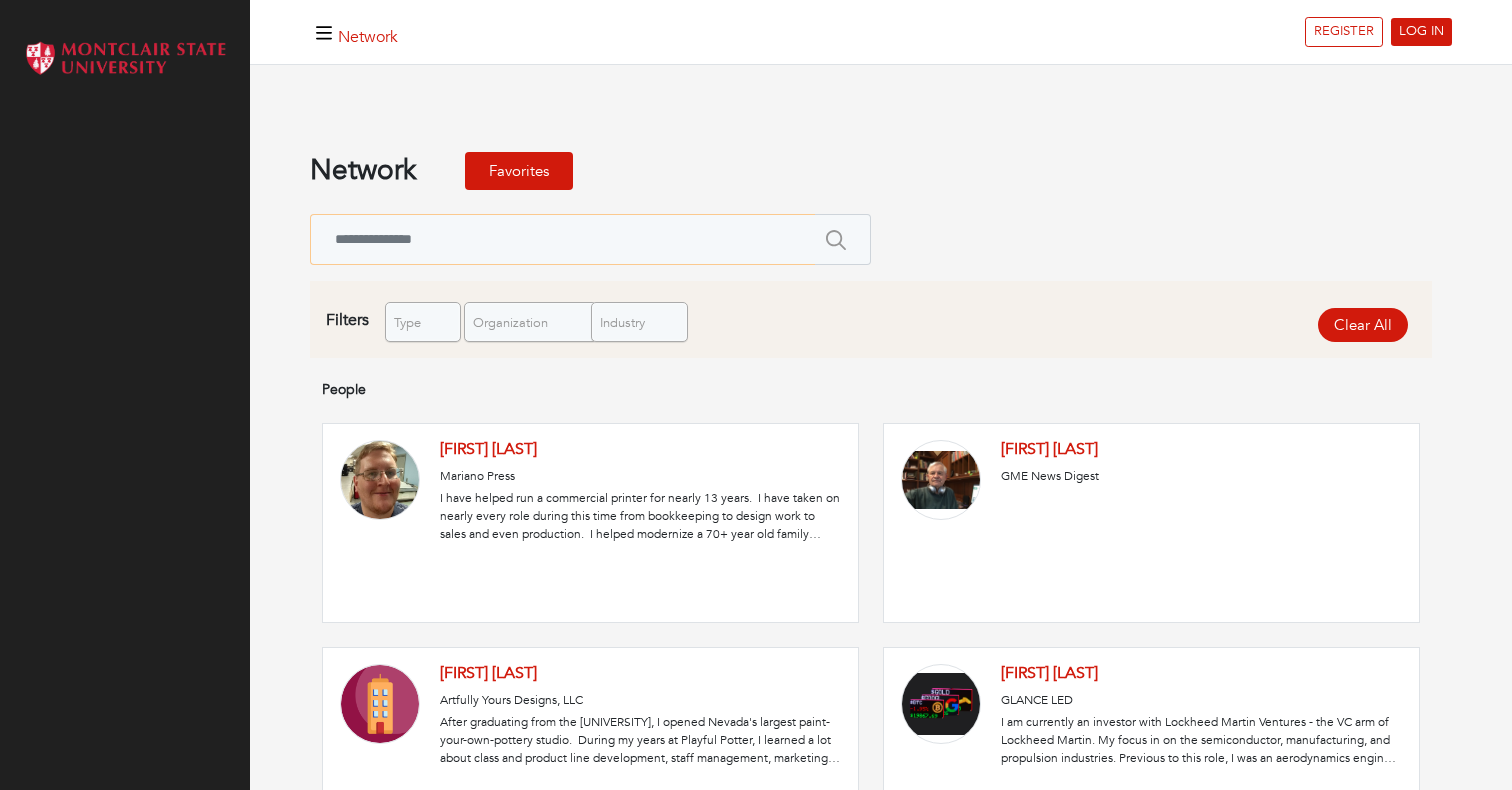 click at bounding box center [562, 239] 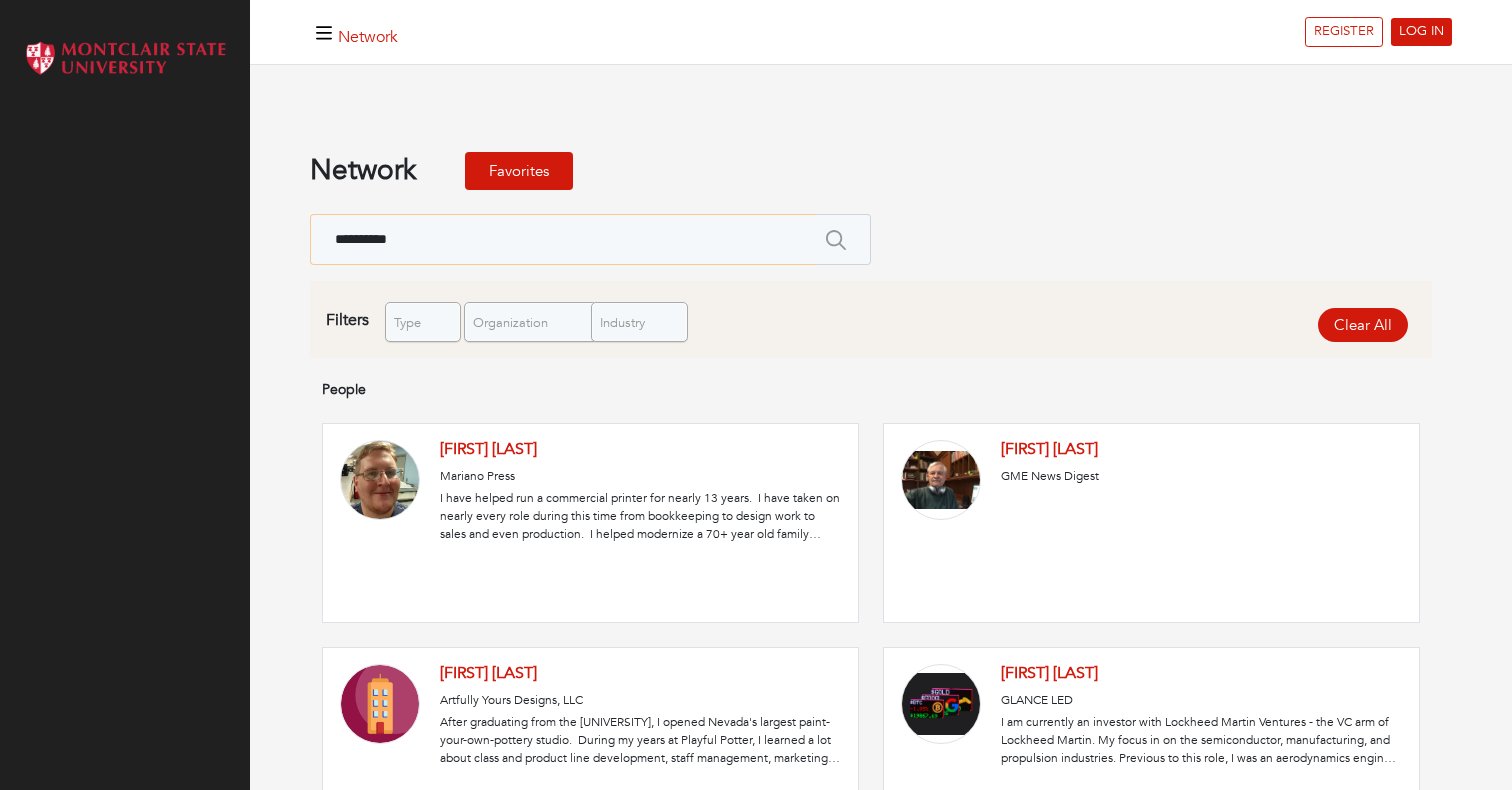type on "**********" 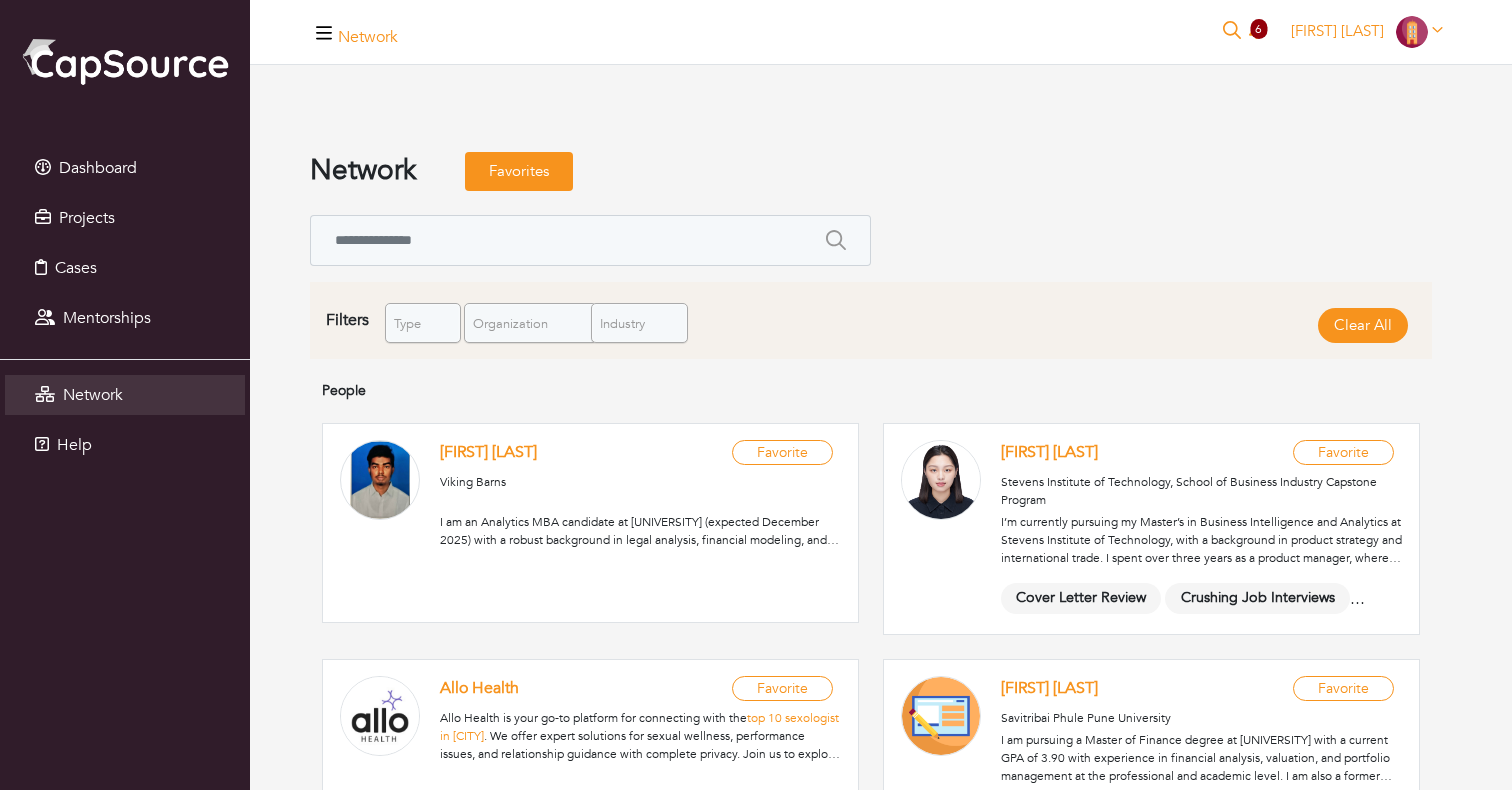 scroll, scrollTop: 0, scrollLeft: 0, axis: both 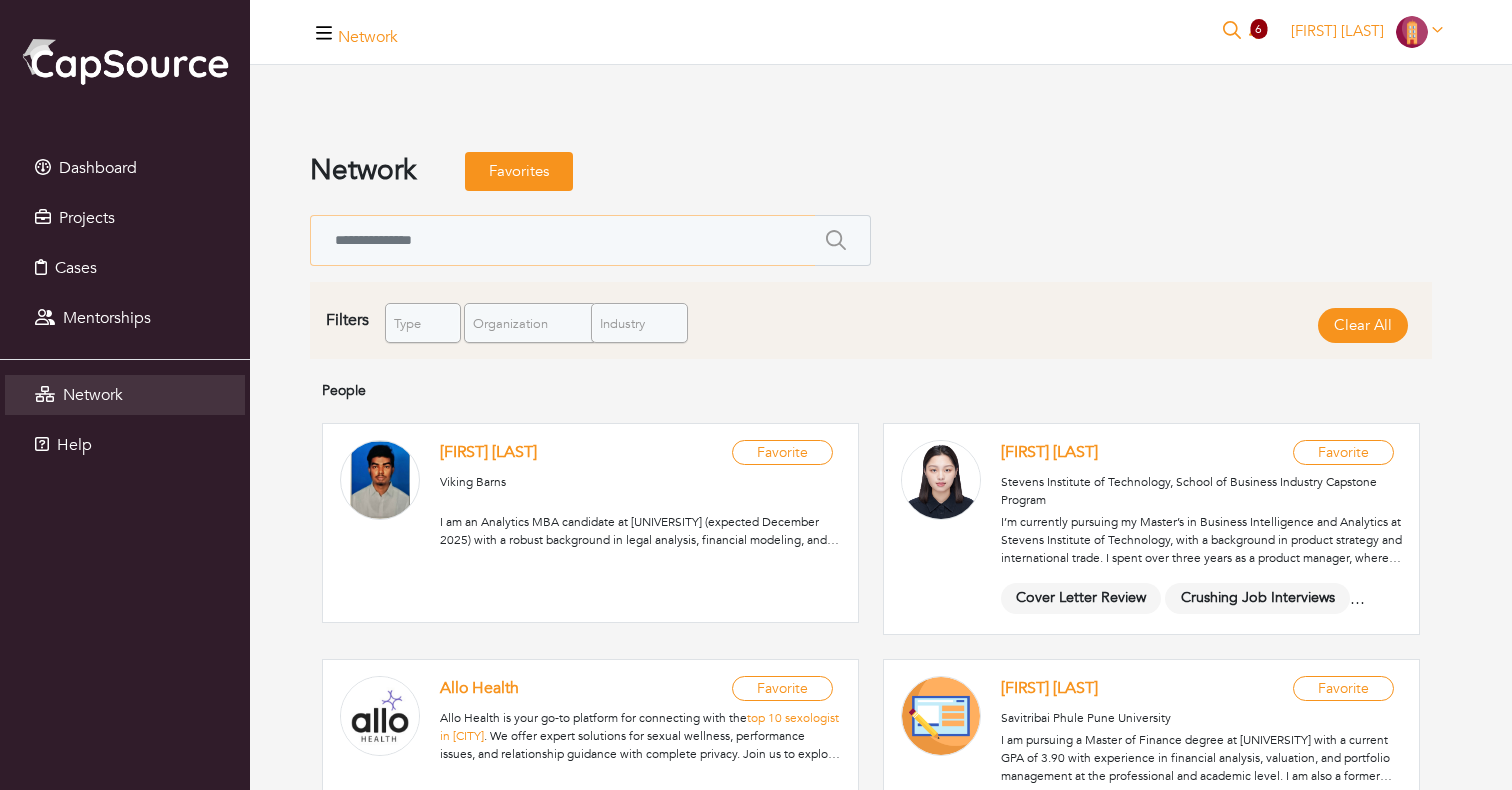 click at bounding box center [562, 240] 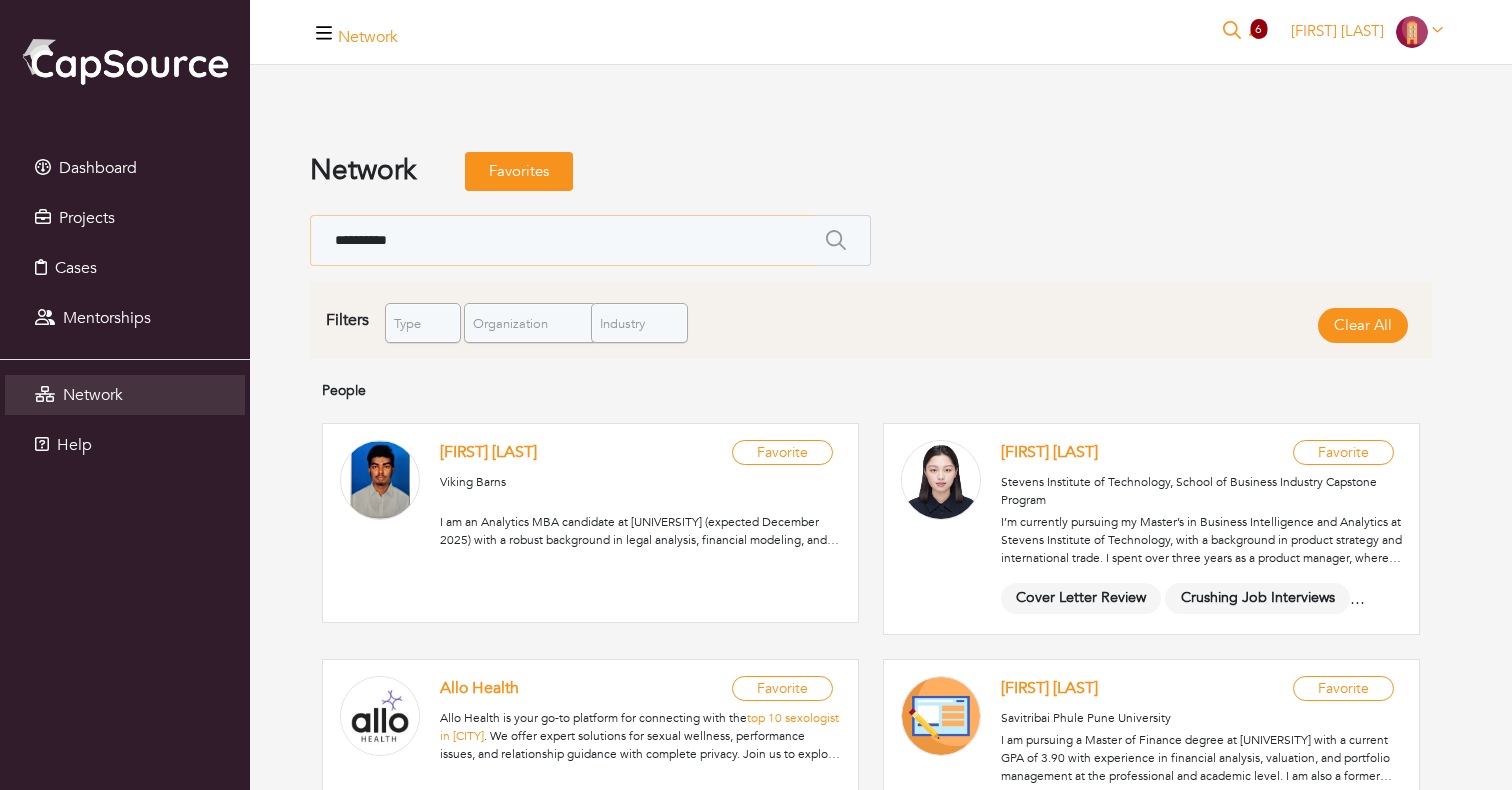 type on "**********" 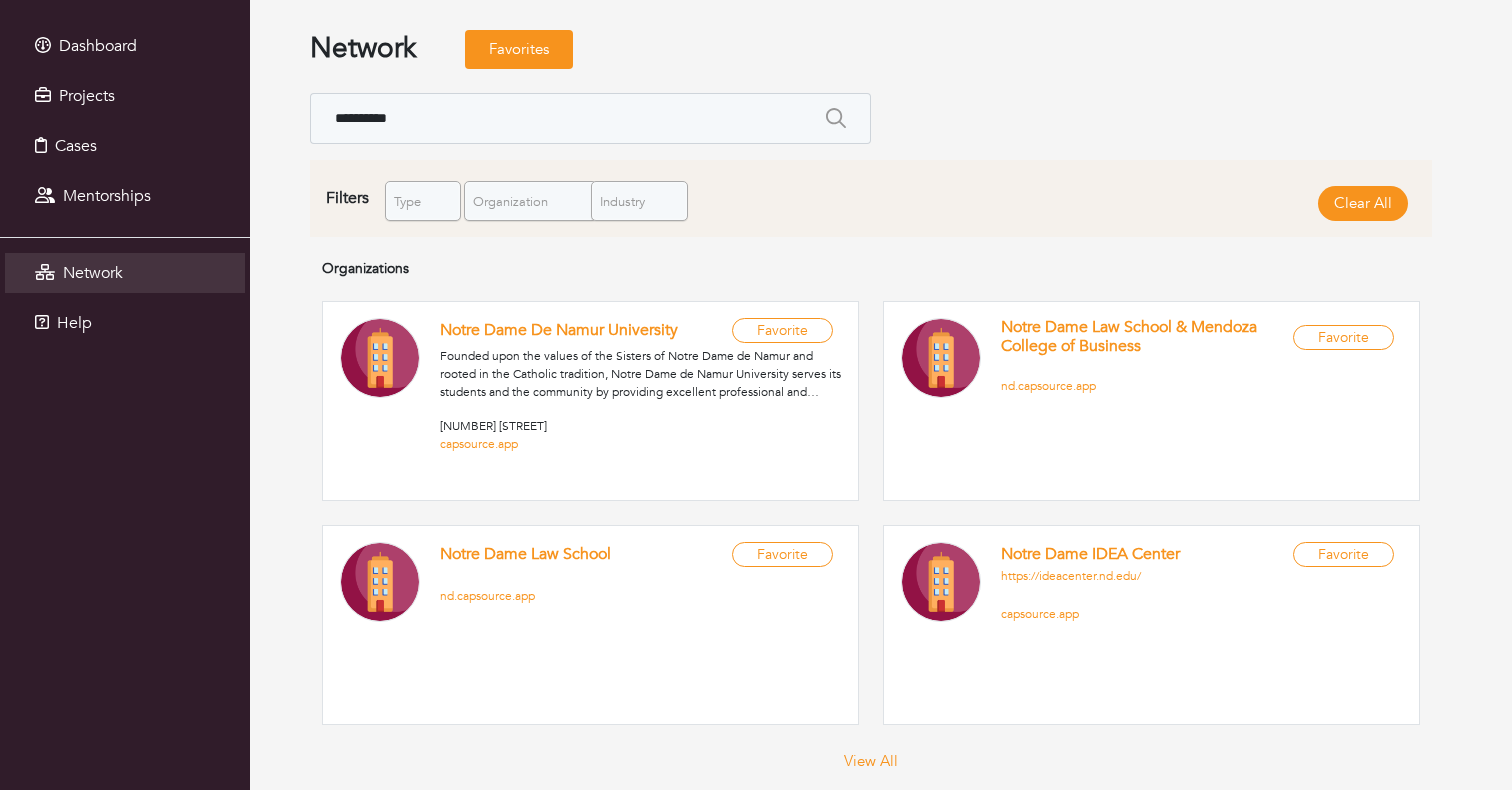 scroll, scrollTop: 154, scrollLeft: 0, axis: vertical 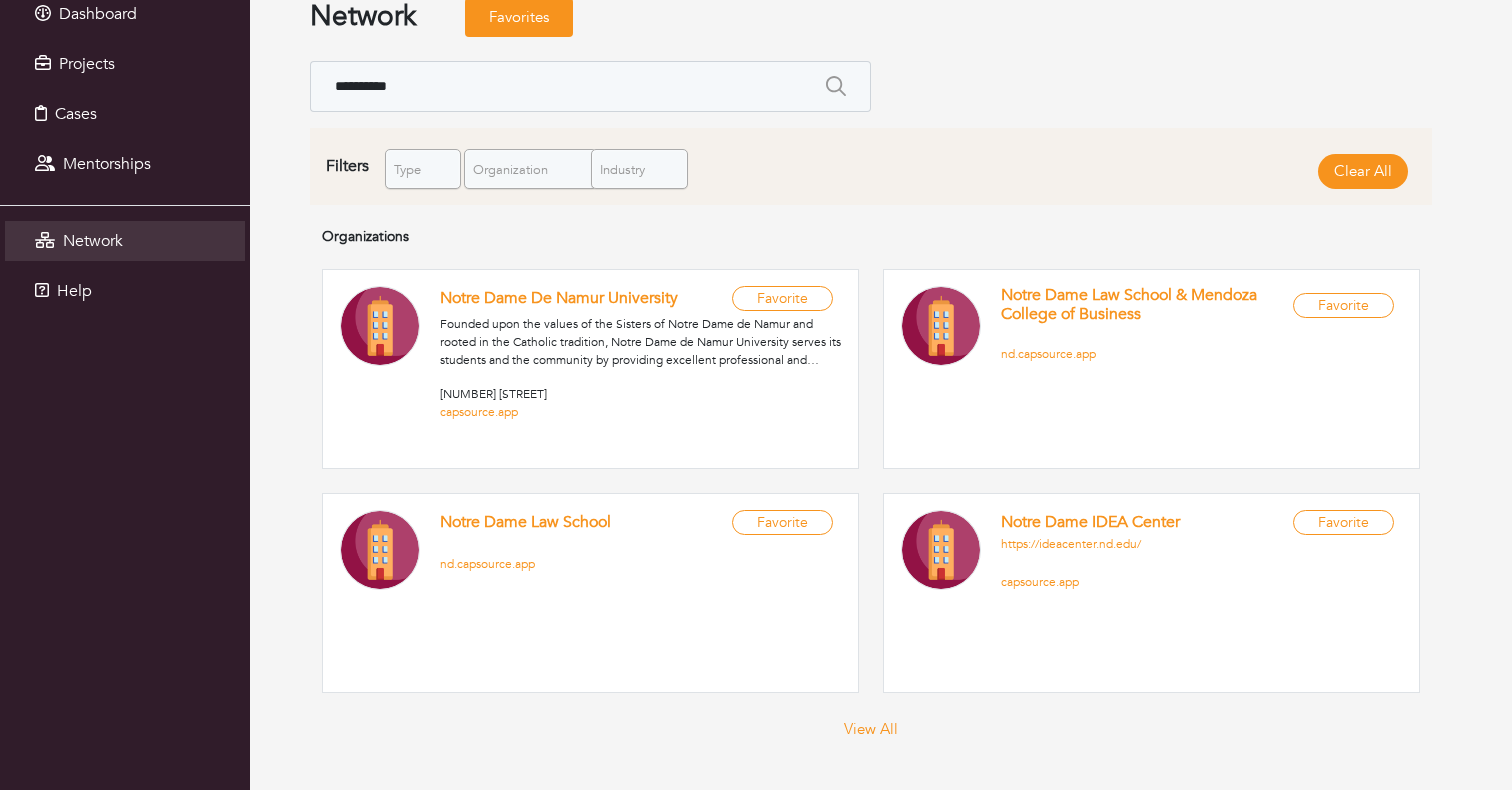 click on "View All" at bounding box center (871, 729) 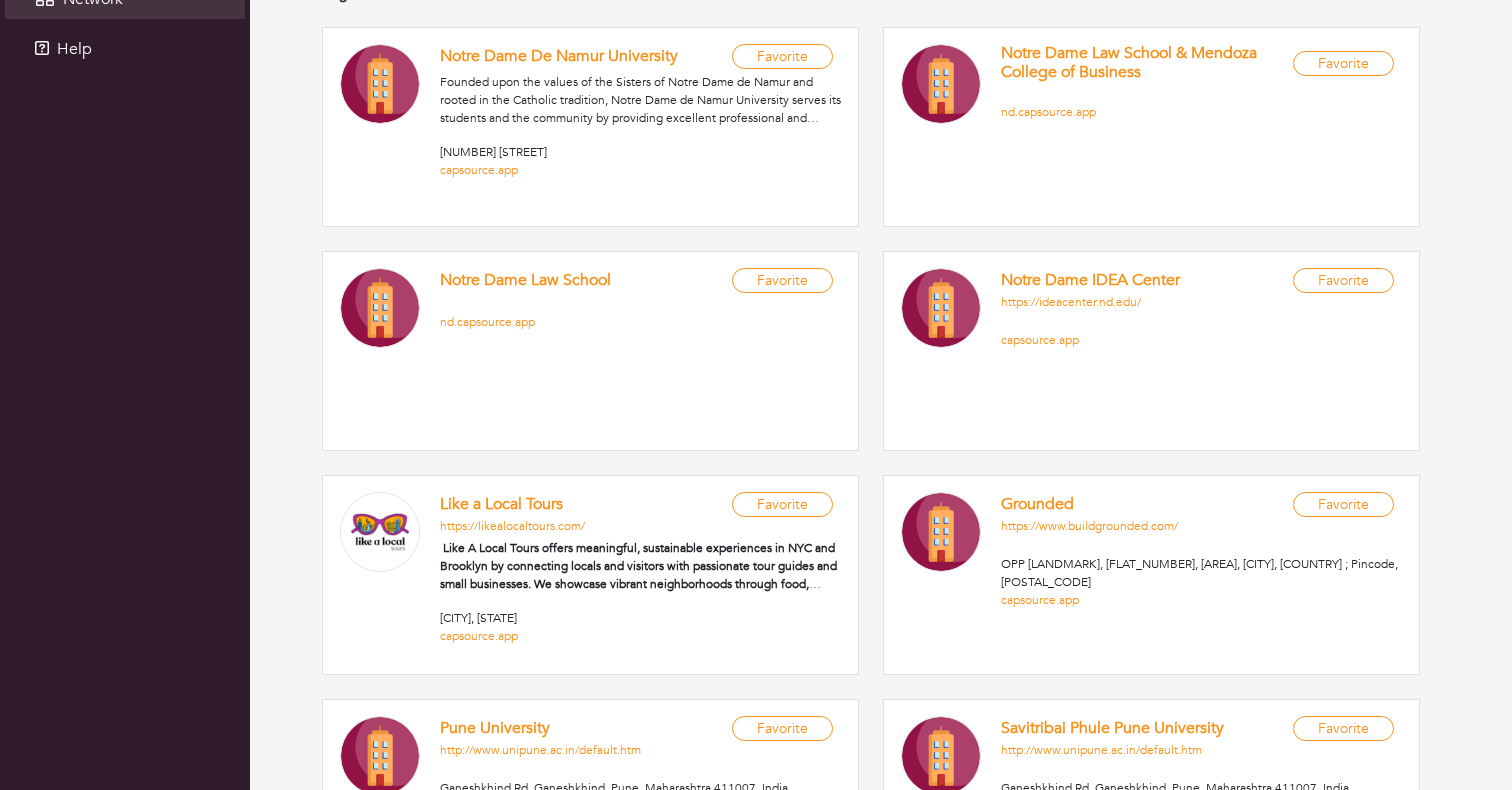 scroll, scrollTop: 602, scrollLeft: 0, axis: vertical 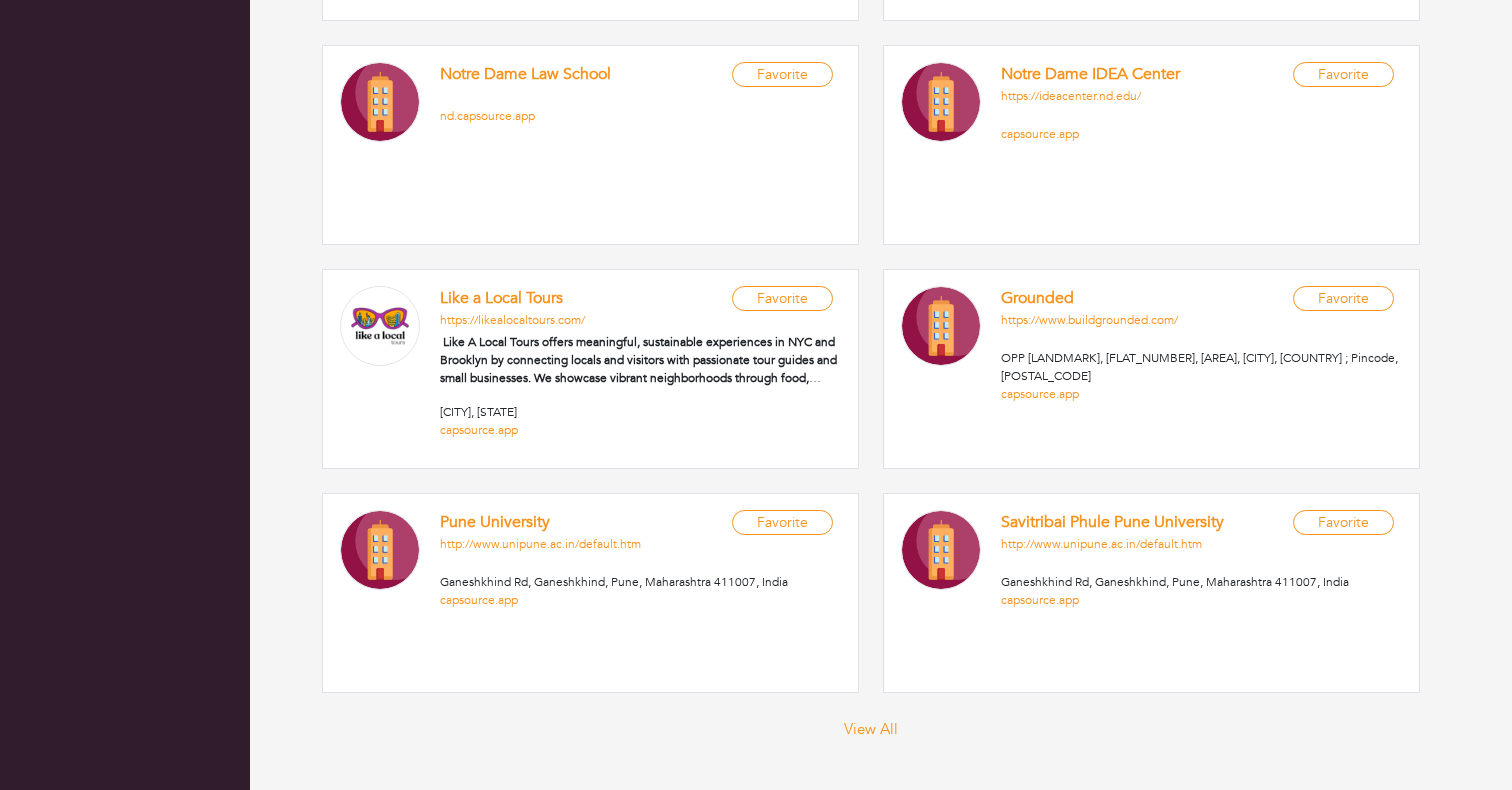 click on "View All" at bounding box center [871, 729] 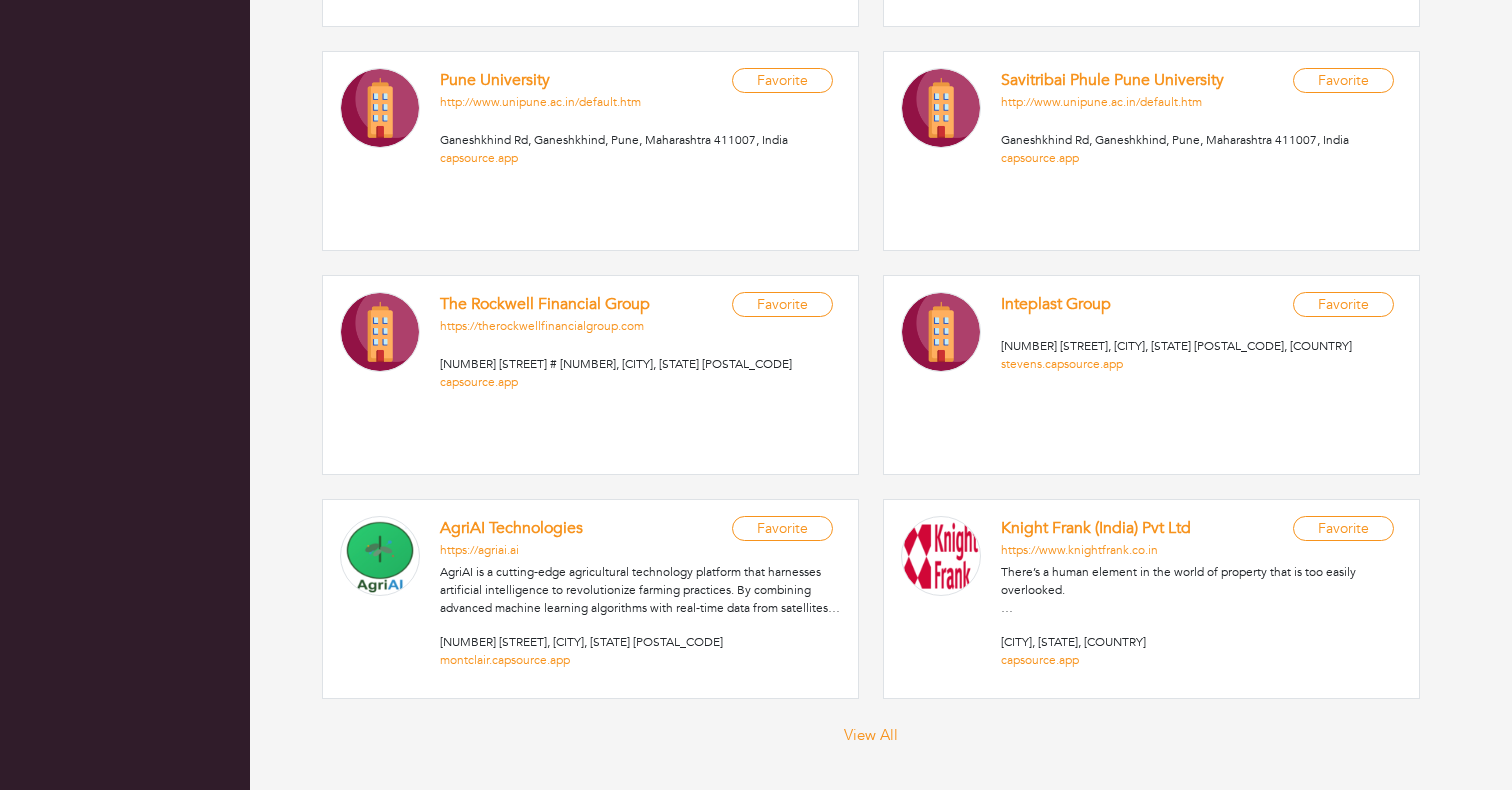 scroll, scrollTop: 1050, scrollLeft: 0, axis: vertical 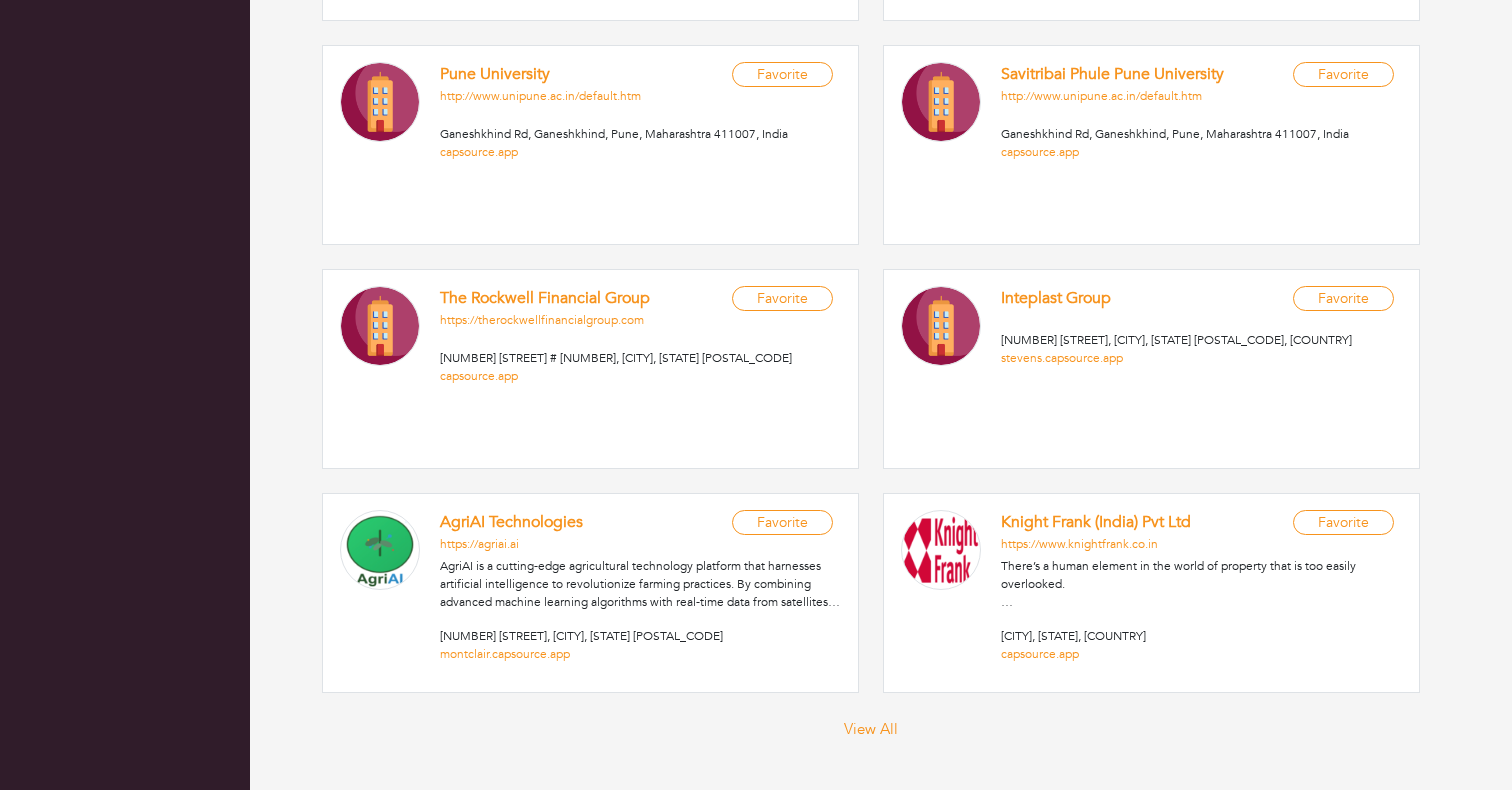 click on "View All" at bounding box center [871, 729] 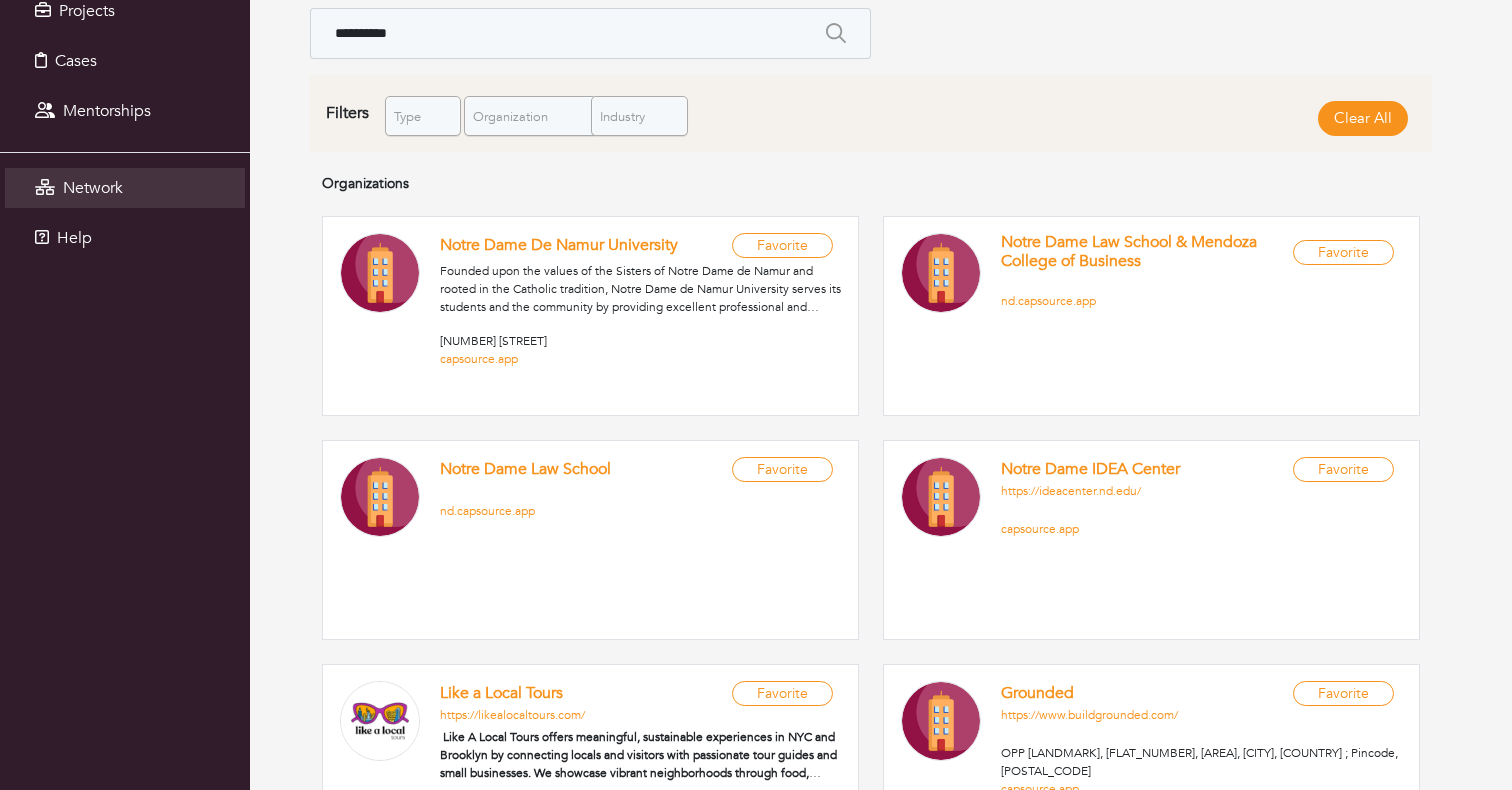 scroll, scrollTop: 0, scrollLeft: 0, axis: both 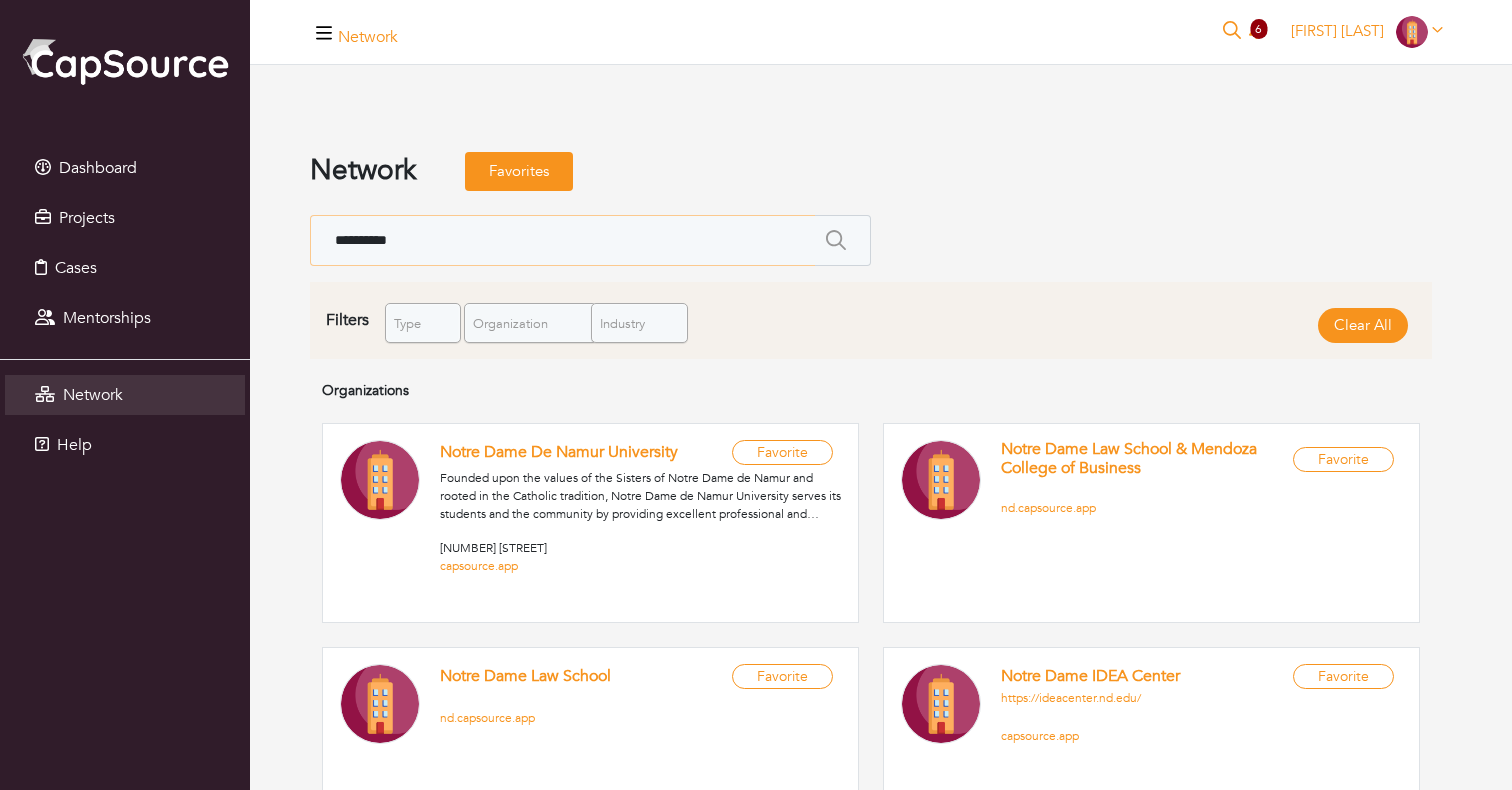 click on "**********" at bounding box center [562, 240] 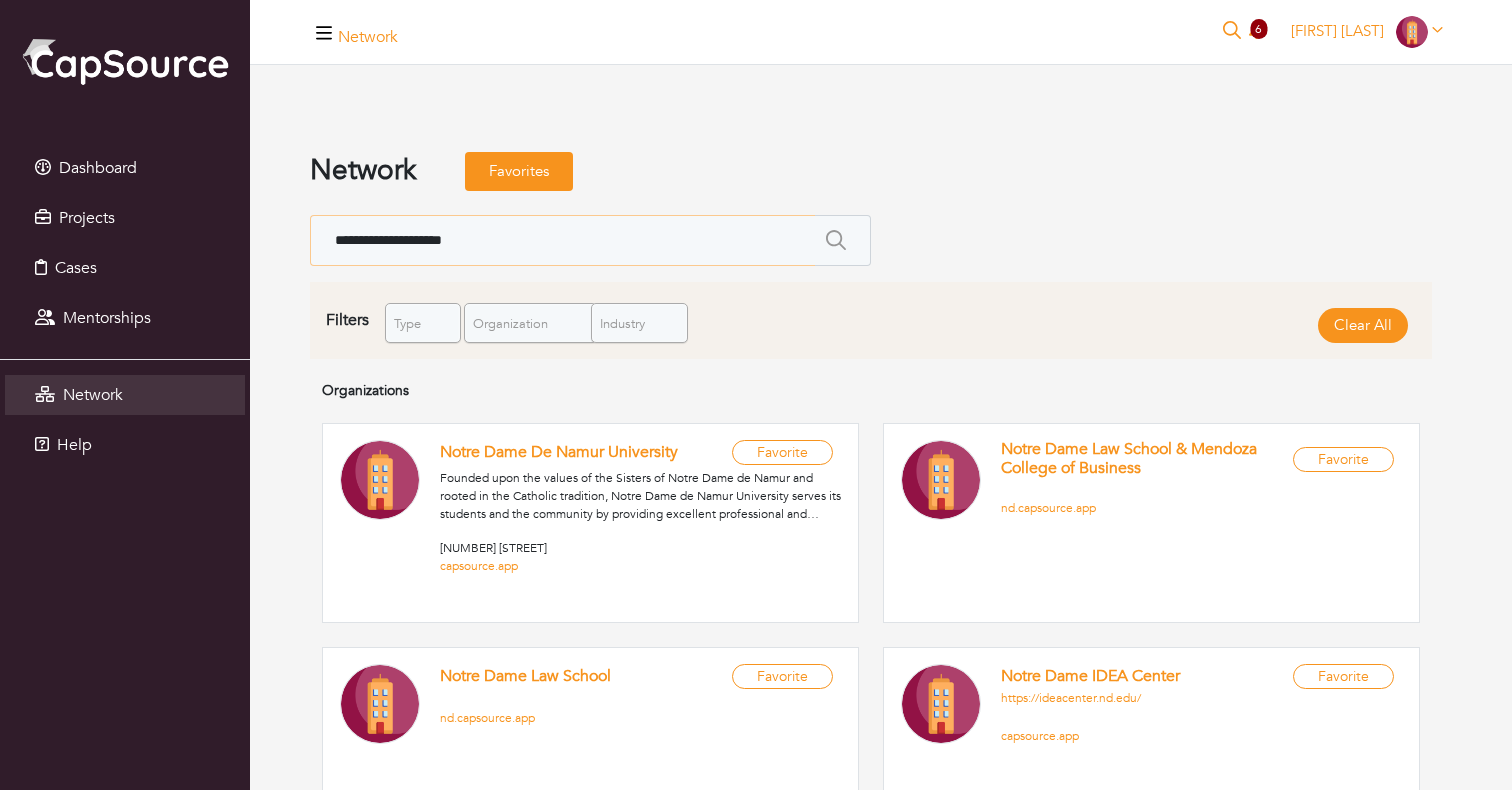 type on "**********" 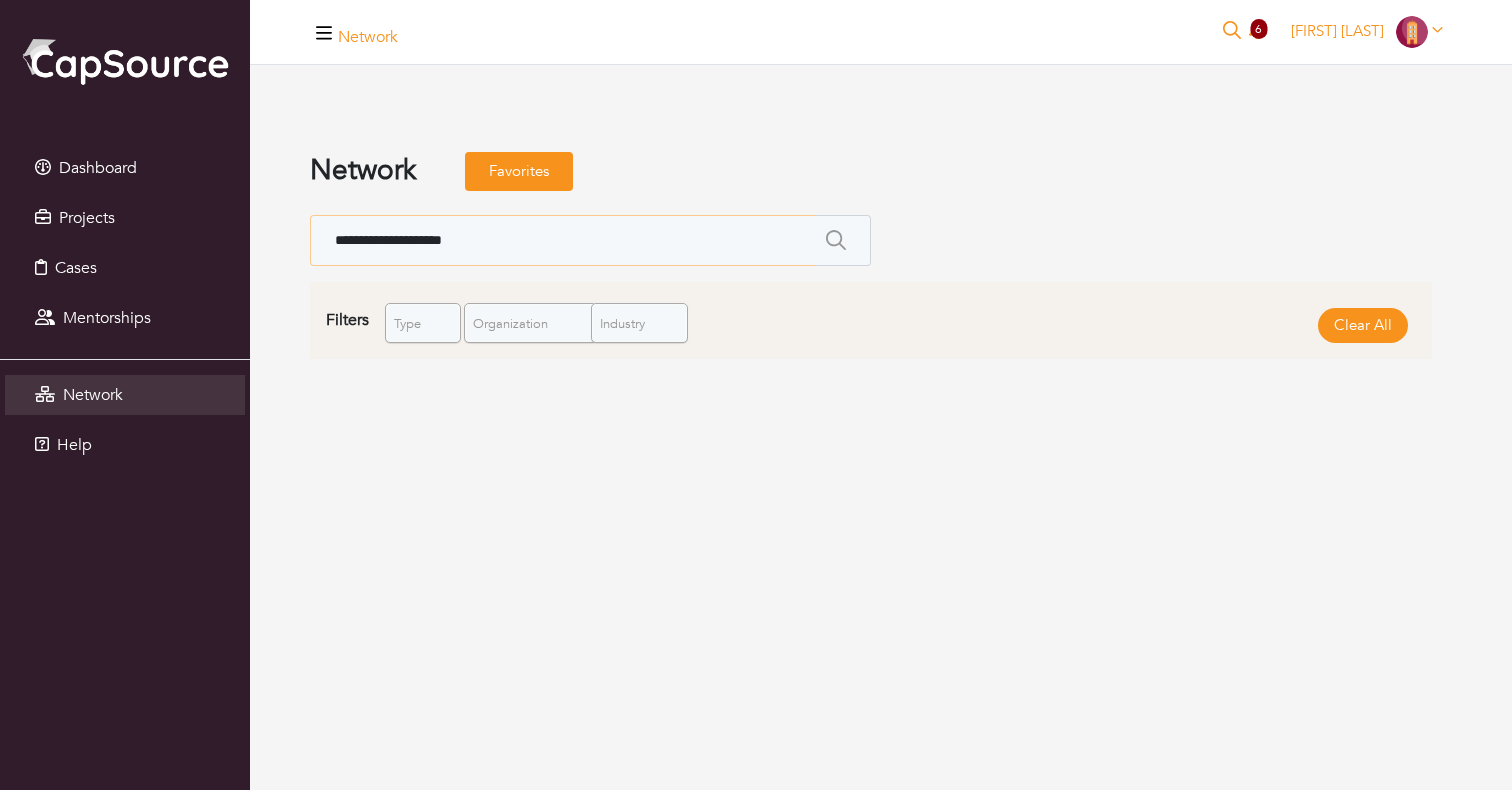 click on "**********" at bounding box center [562, 240] 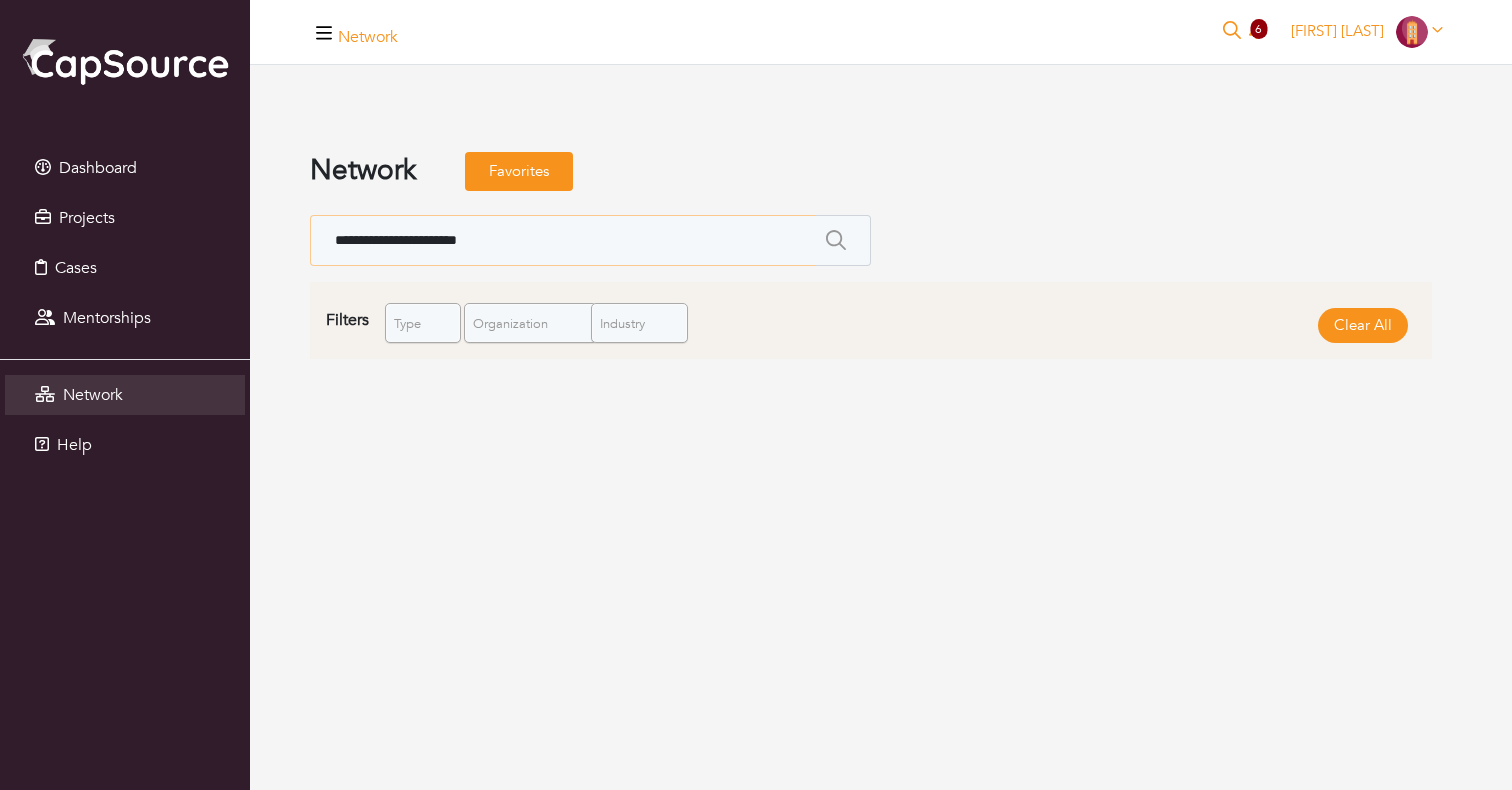 type on "**********" 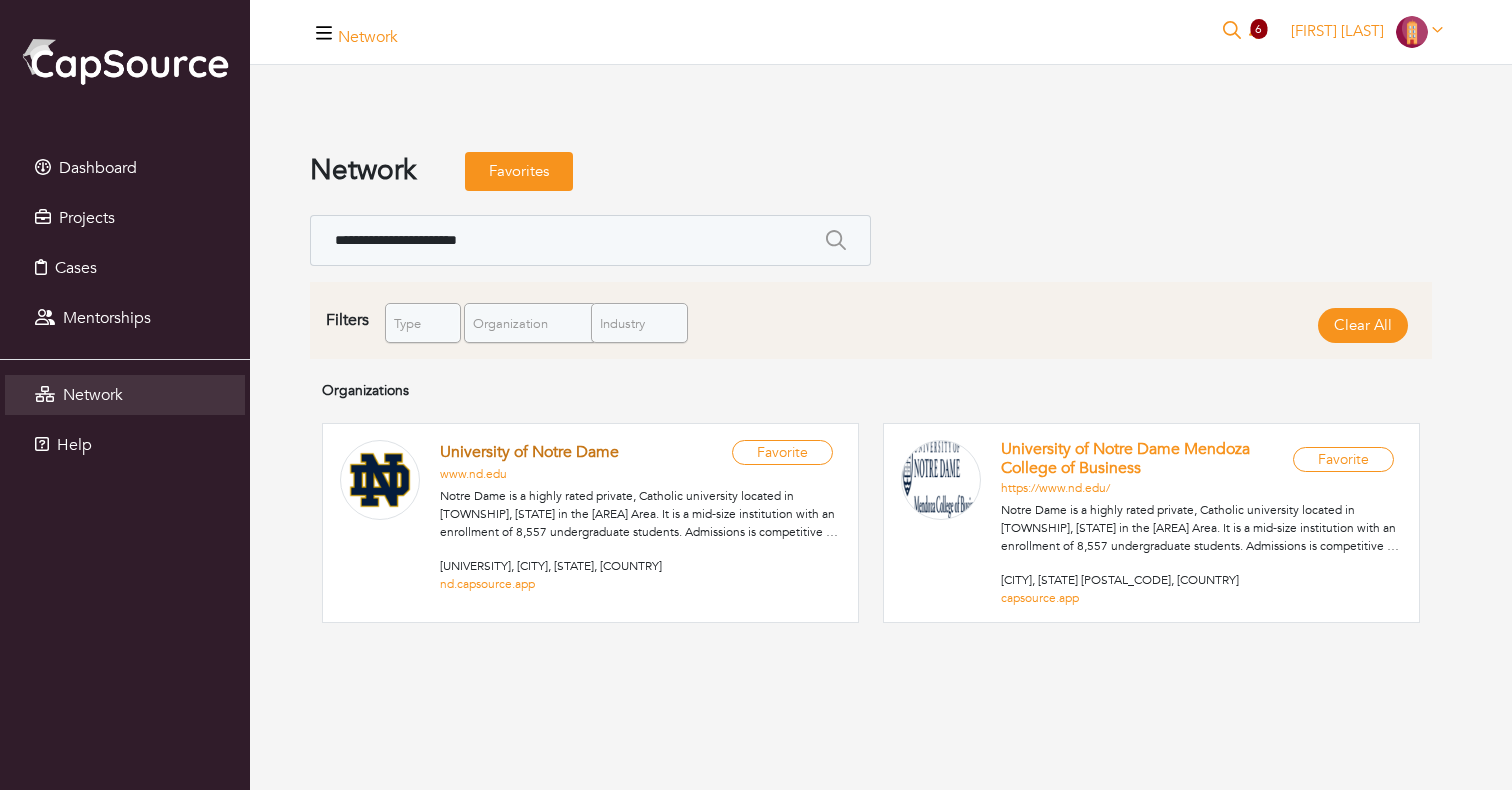 click on "University of Notre Dame" at bounding box center (529, 452) 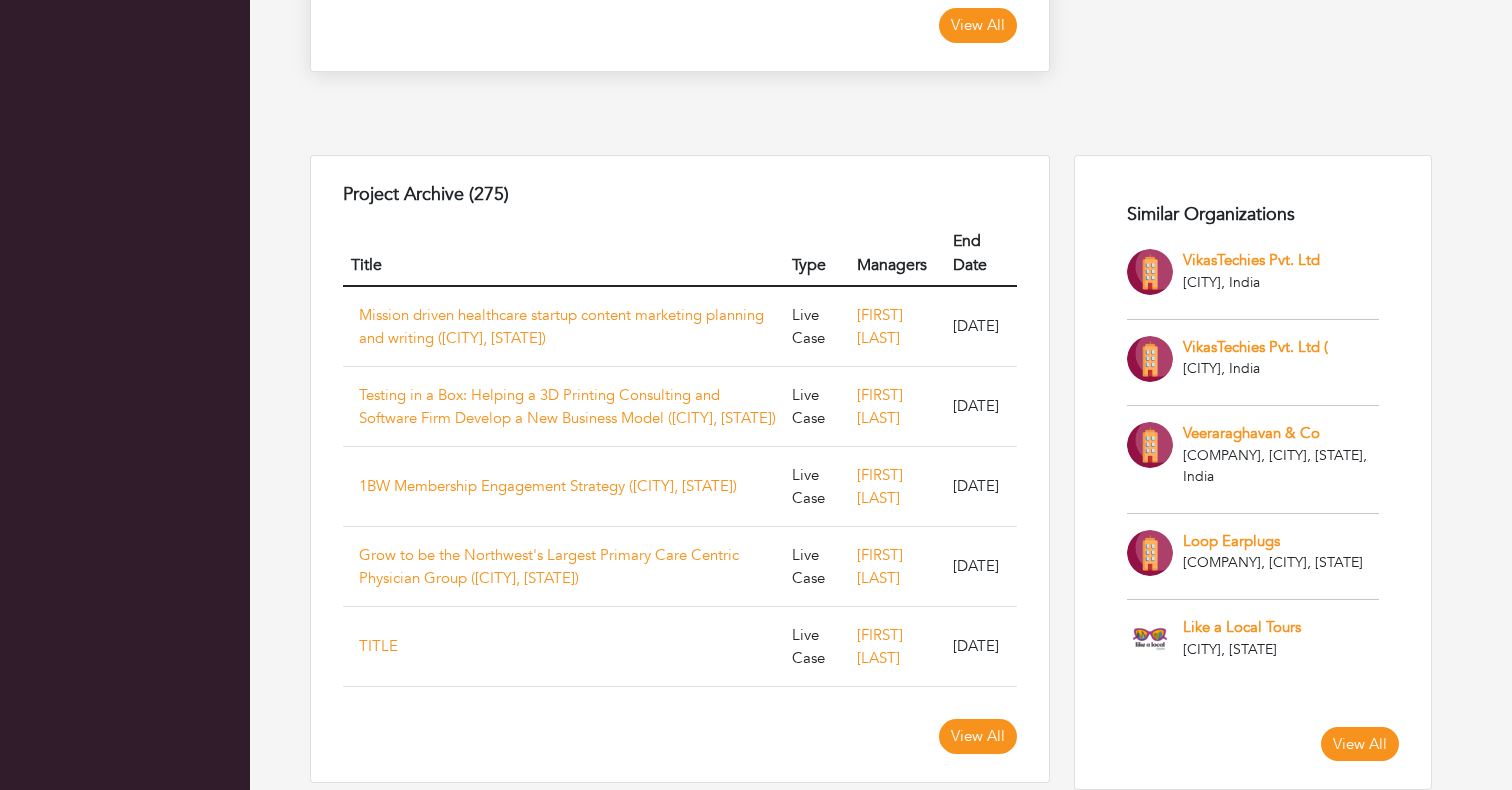 scroll, scrollTop: 2156, scrollLeft: 0, axis: vertical 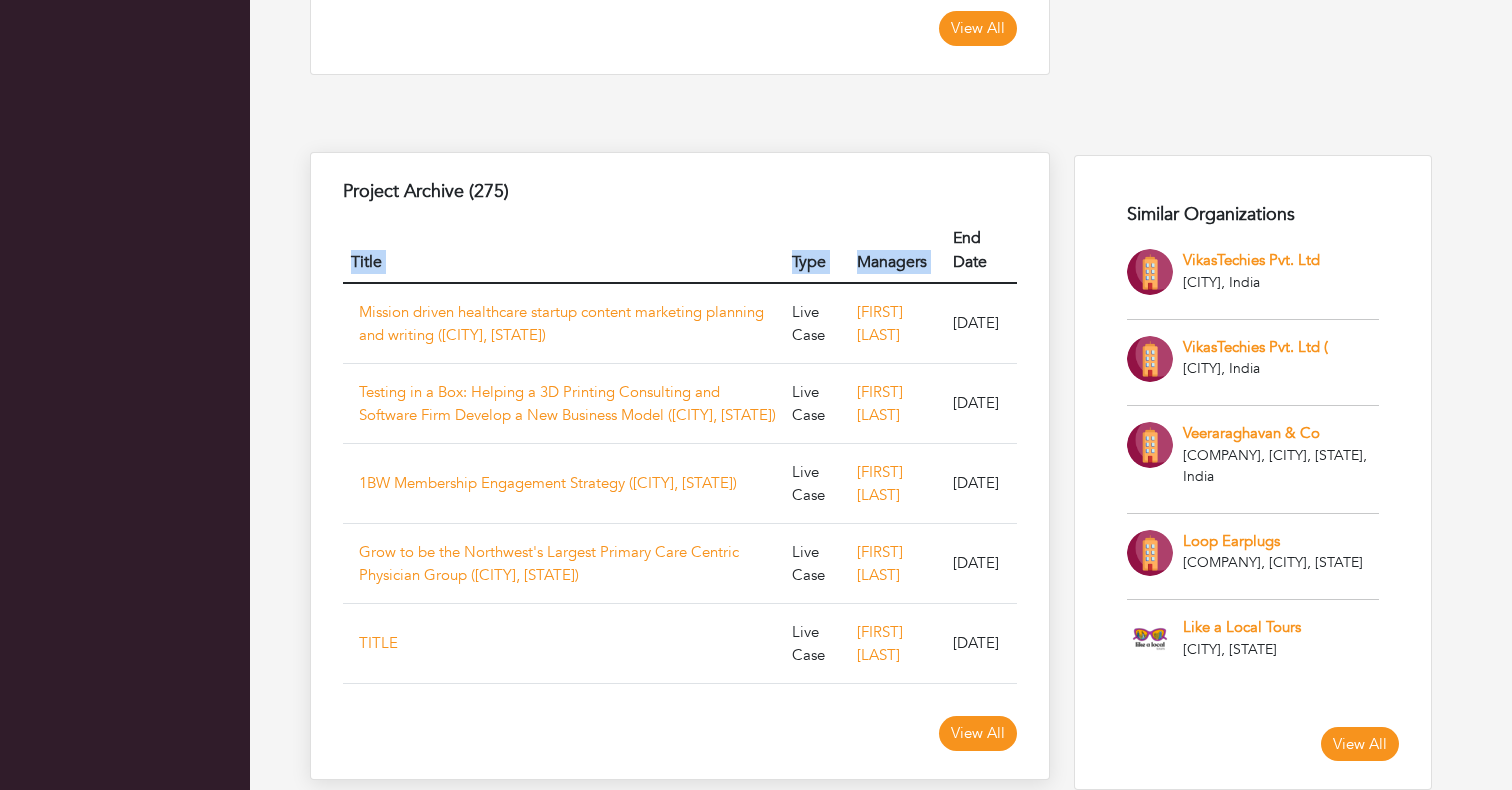drag, startPoint x: 934, startPoint y: 147, endPoint x: 1018, endPoint y: 148, distance: 84.00595 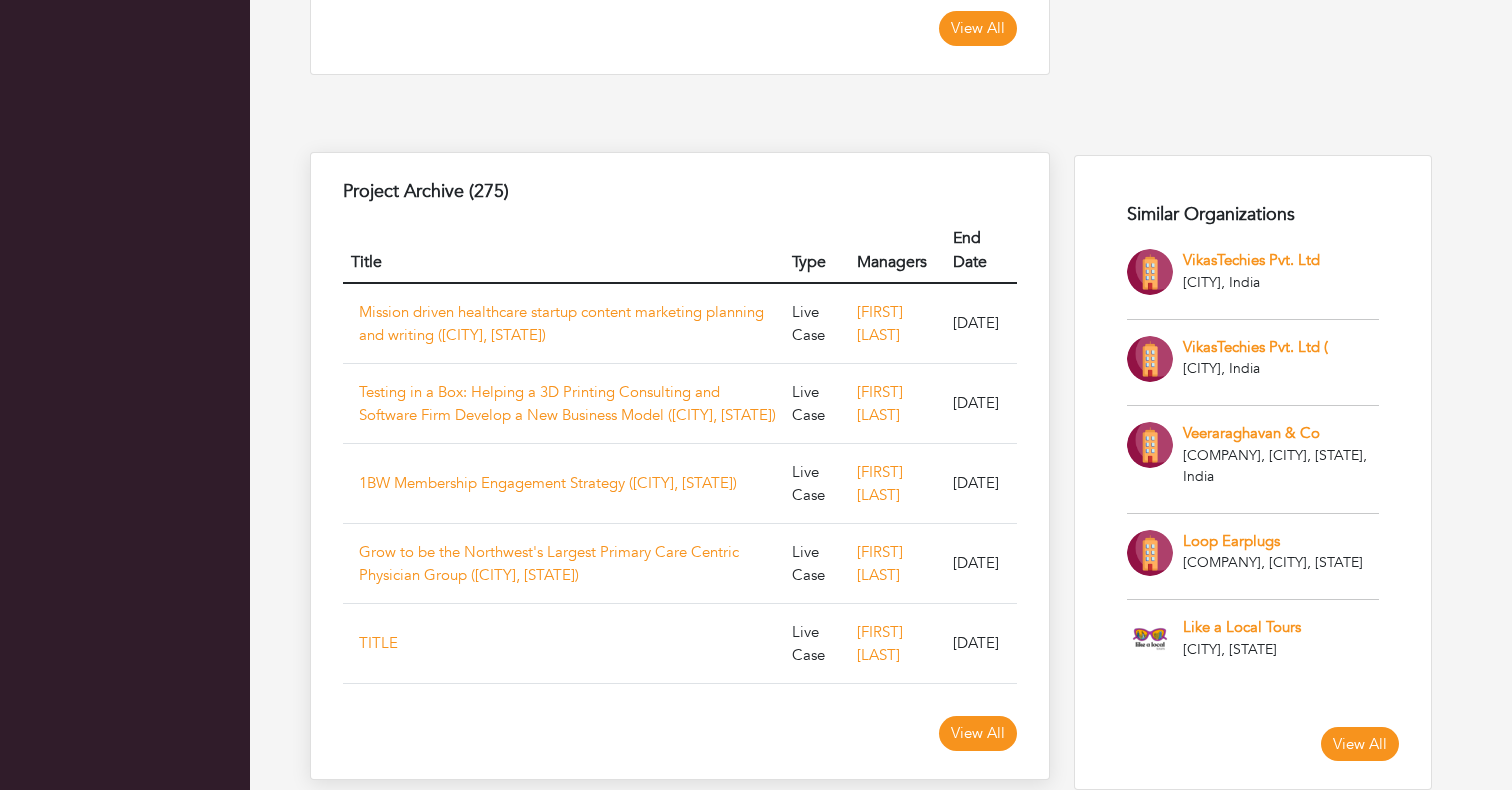 click on "Mission driven healthcare startup content marketing planning and writing ([CITY], [STATE])
Live Case
[FIRST] [LAST]
[DATE]
Testing in a Box: Helping a 3D Printing Consulting and Software Firm Develop a New Business Model ([CITY], [STATE])
Live Case
[FIRST] [LAST]
[DATE]
1BW Membership Engagement Strategy ([CITY], [STATE])
Live Case
[FIRST] [LAST]
[DATE]
Grow to be the Northwest's Largest Primary Care Centric Physician Group ([CITY], [STATE])
Live Case
[FIRST] [LAST]" at bounding box center [680, 466] 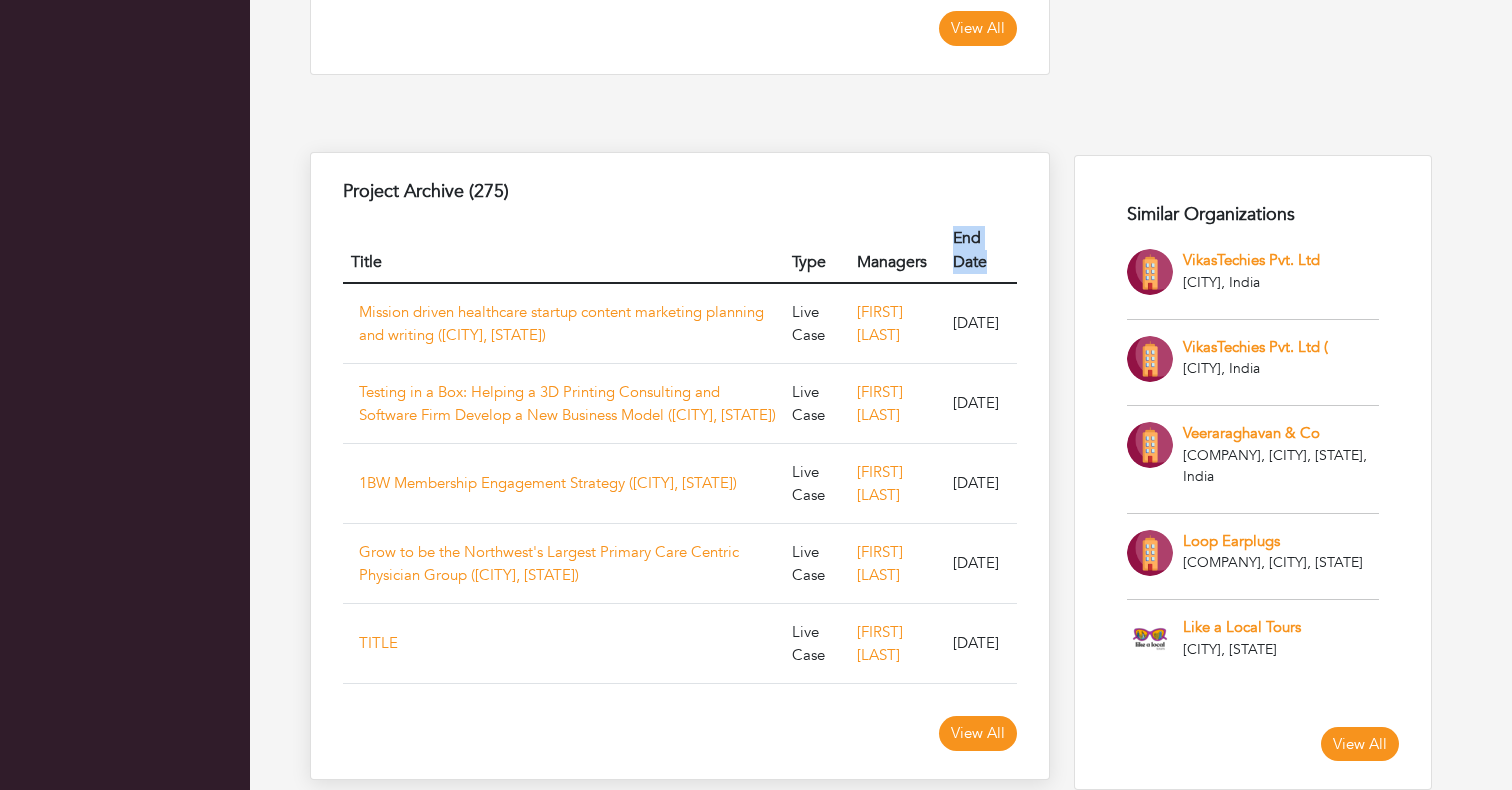 drag, startPoint x: 932, startPoint y: 153, endPoint x: 995, endPoint y: 153, distance: 63 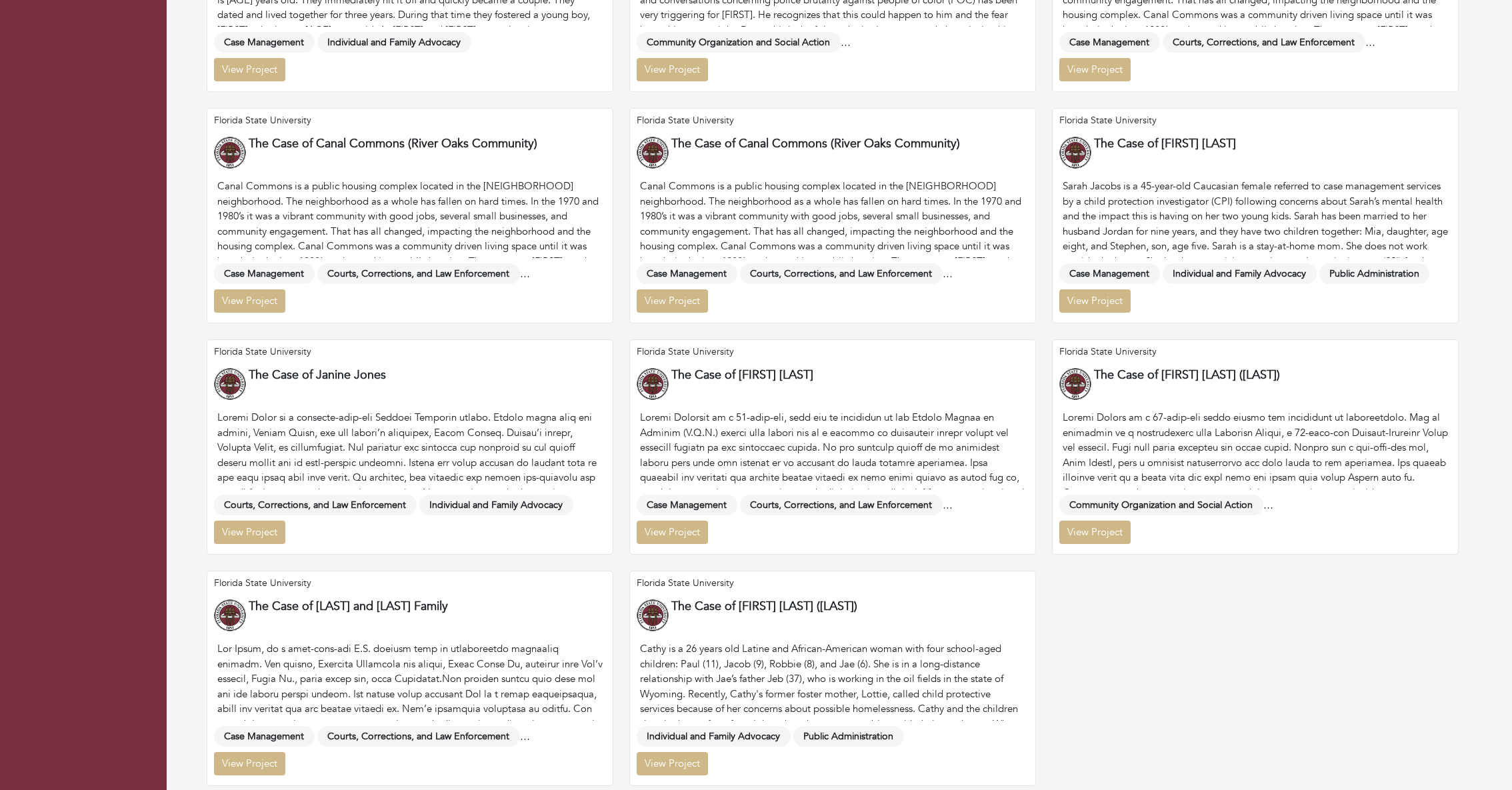 scroll, scrollTop: 1383, scrollLeft: 0, axis: vertical 